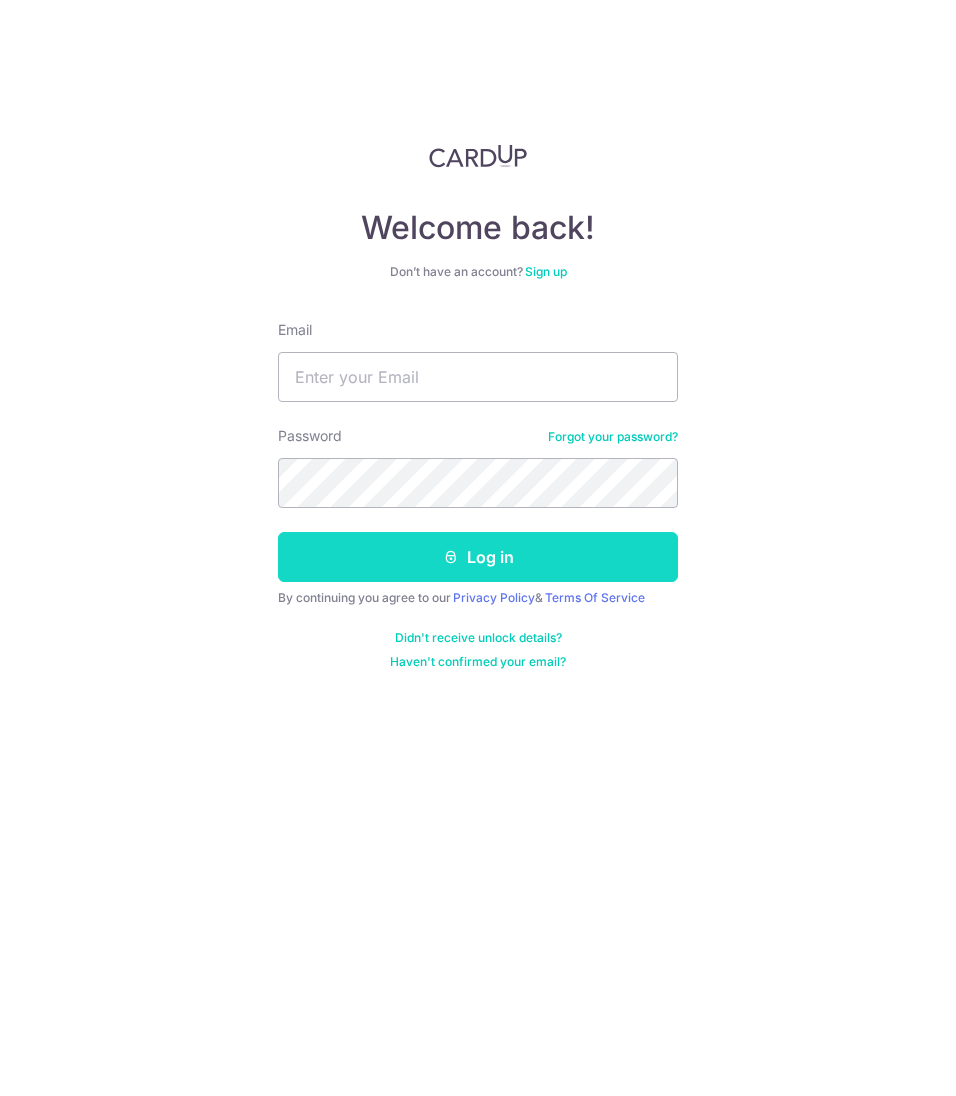 scroll, scrollTop: 0, scrollLeft: 0, axis: both 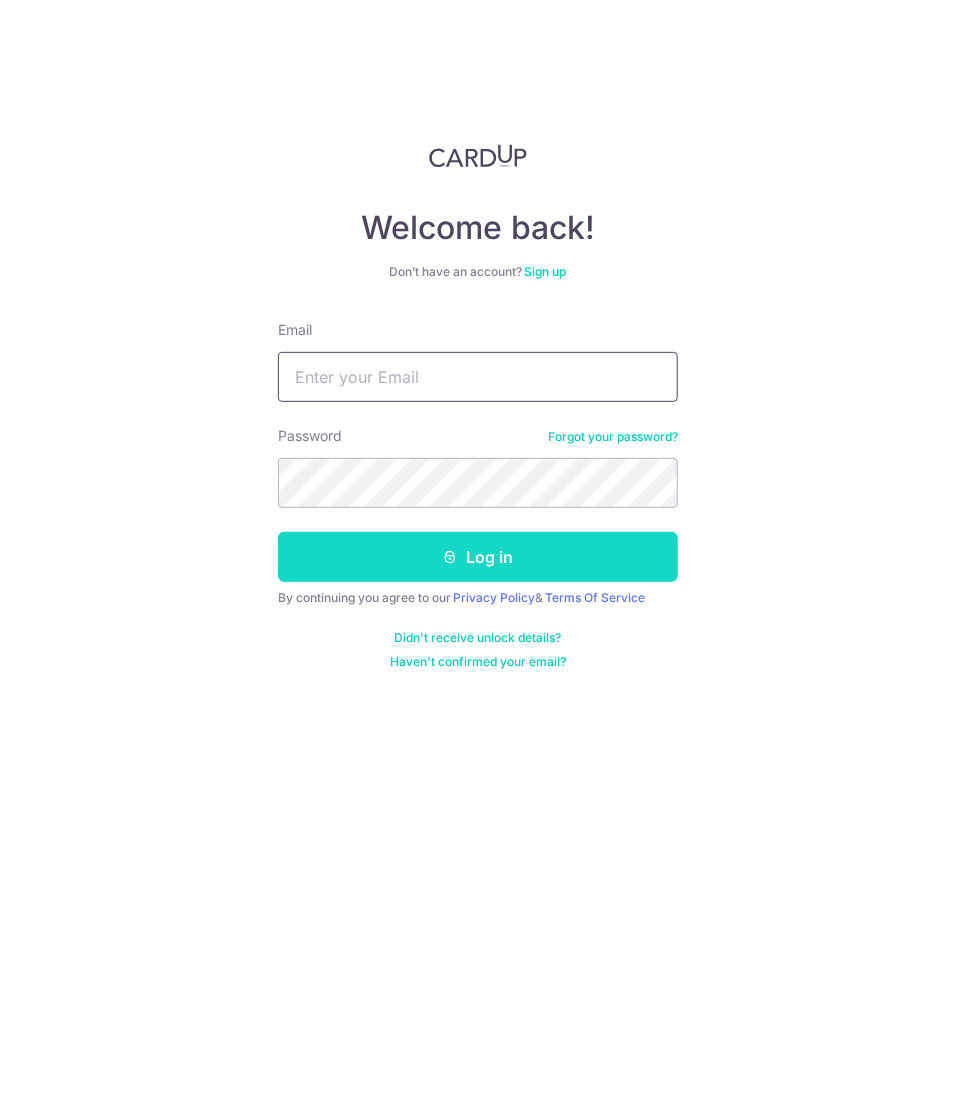 type on "[USERNAME]@[DOMAIN].com" 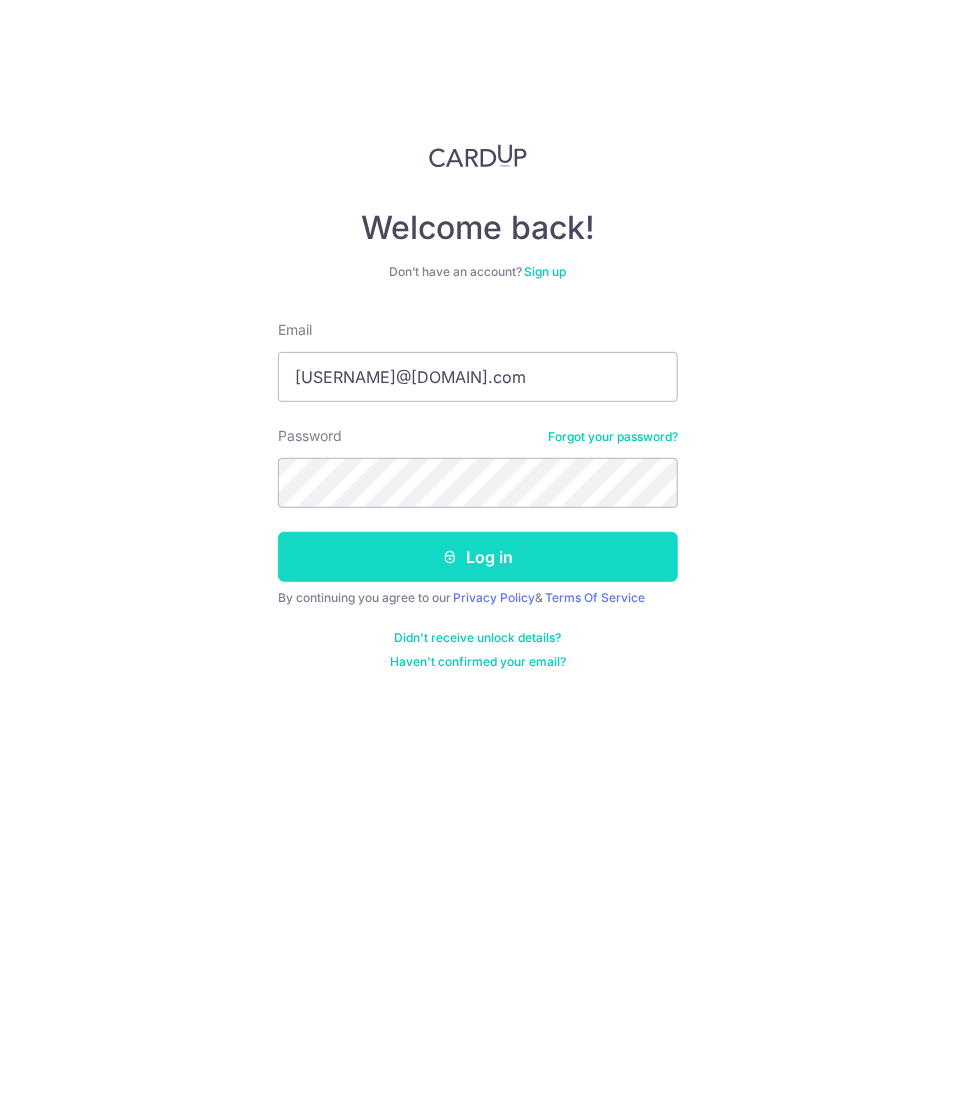 click on "Log in" at bounding box center (478, 557) 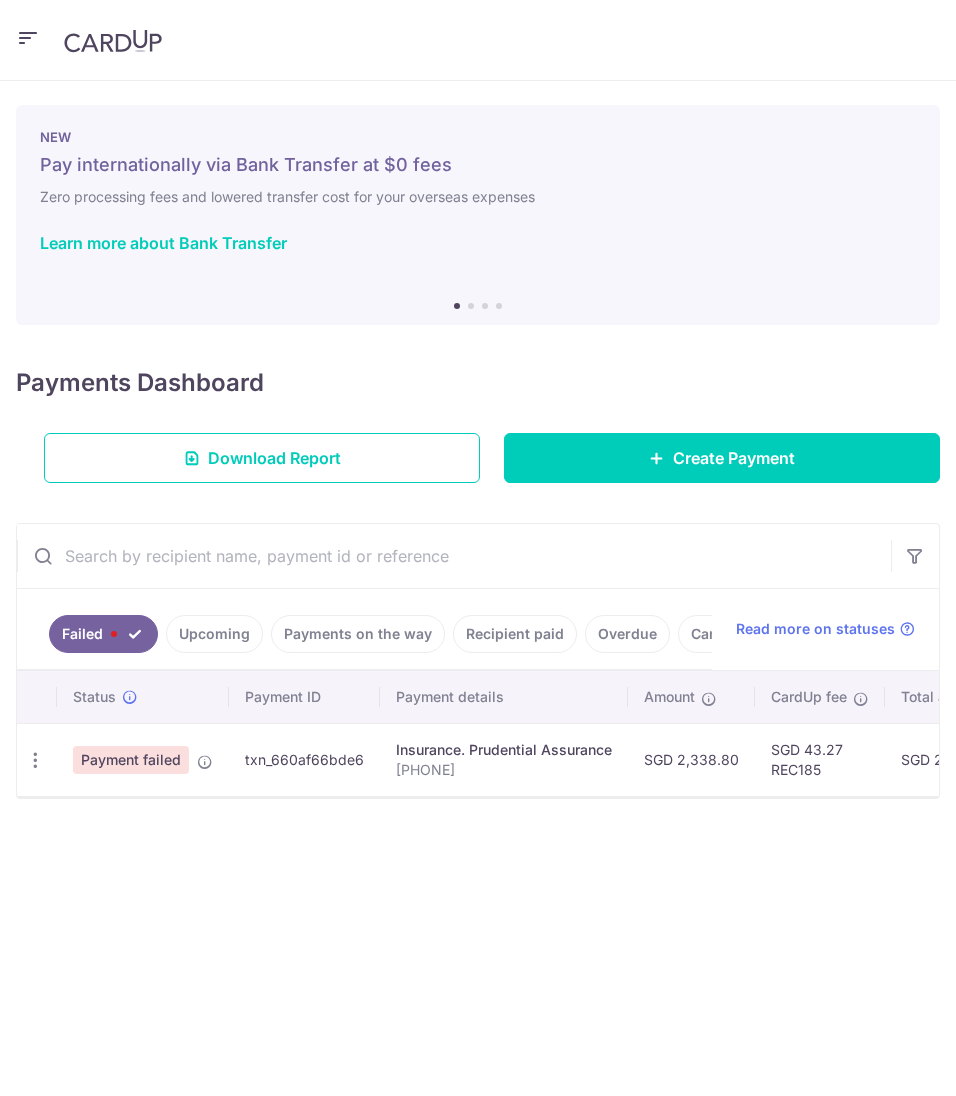 scroll, scrollTop: 0, scrollLeft: 0, axis: both 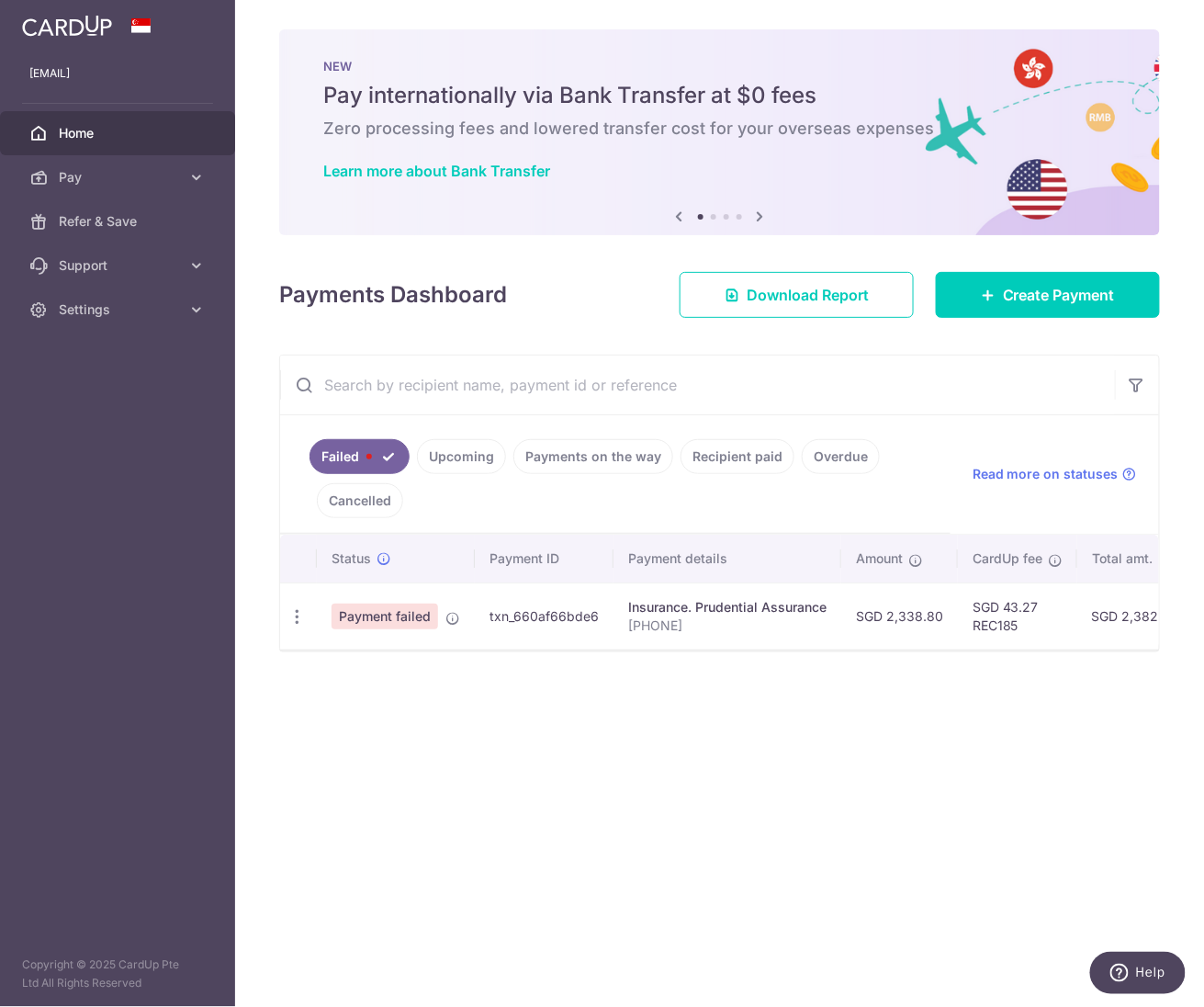 click on "txn_660af66bde6" at bounding box center [544, 616] 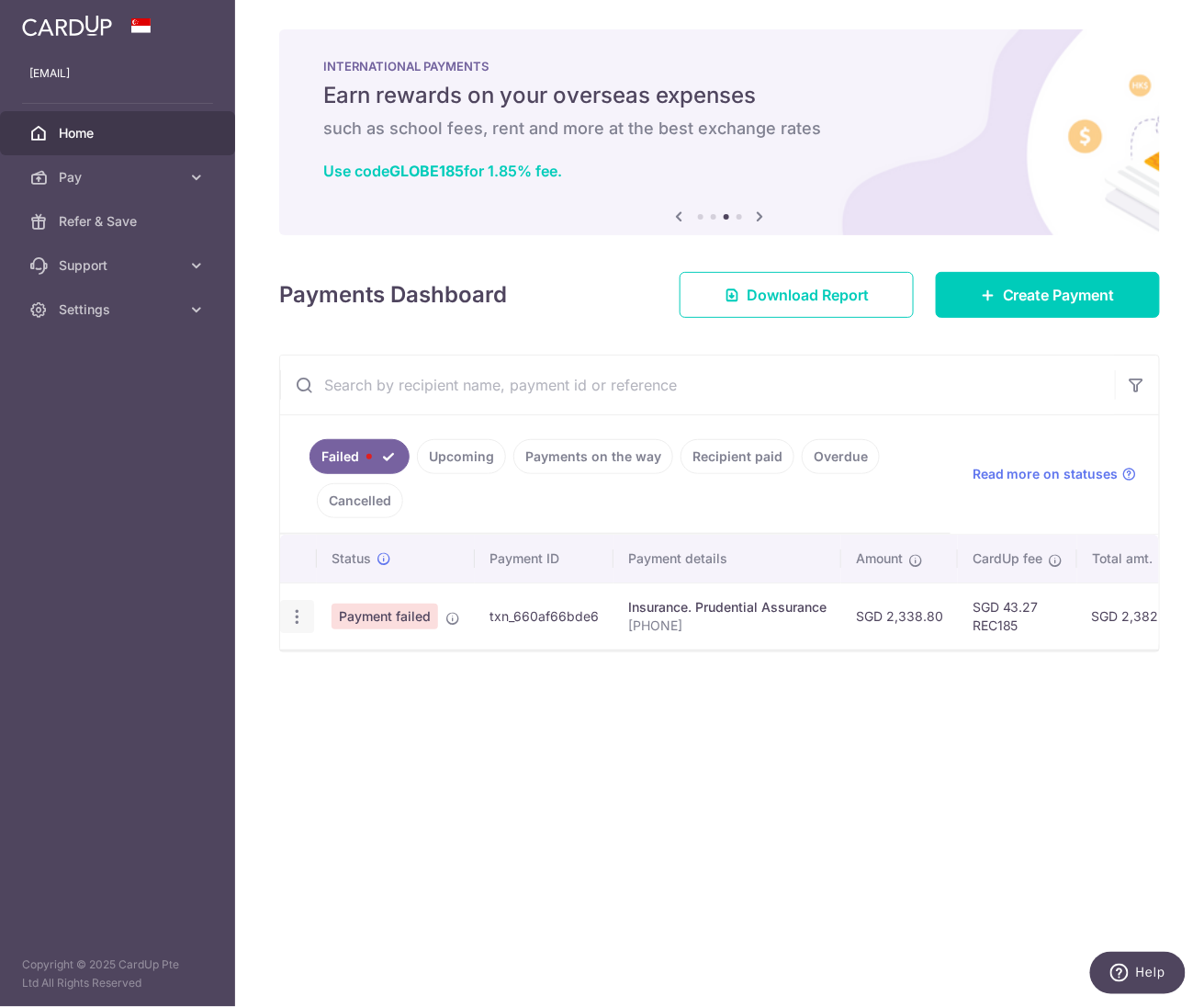 click at bounding box center [297, 617] 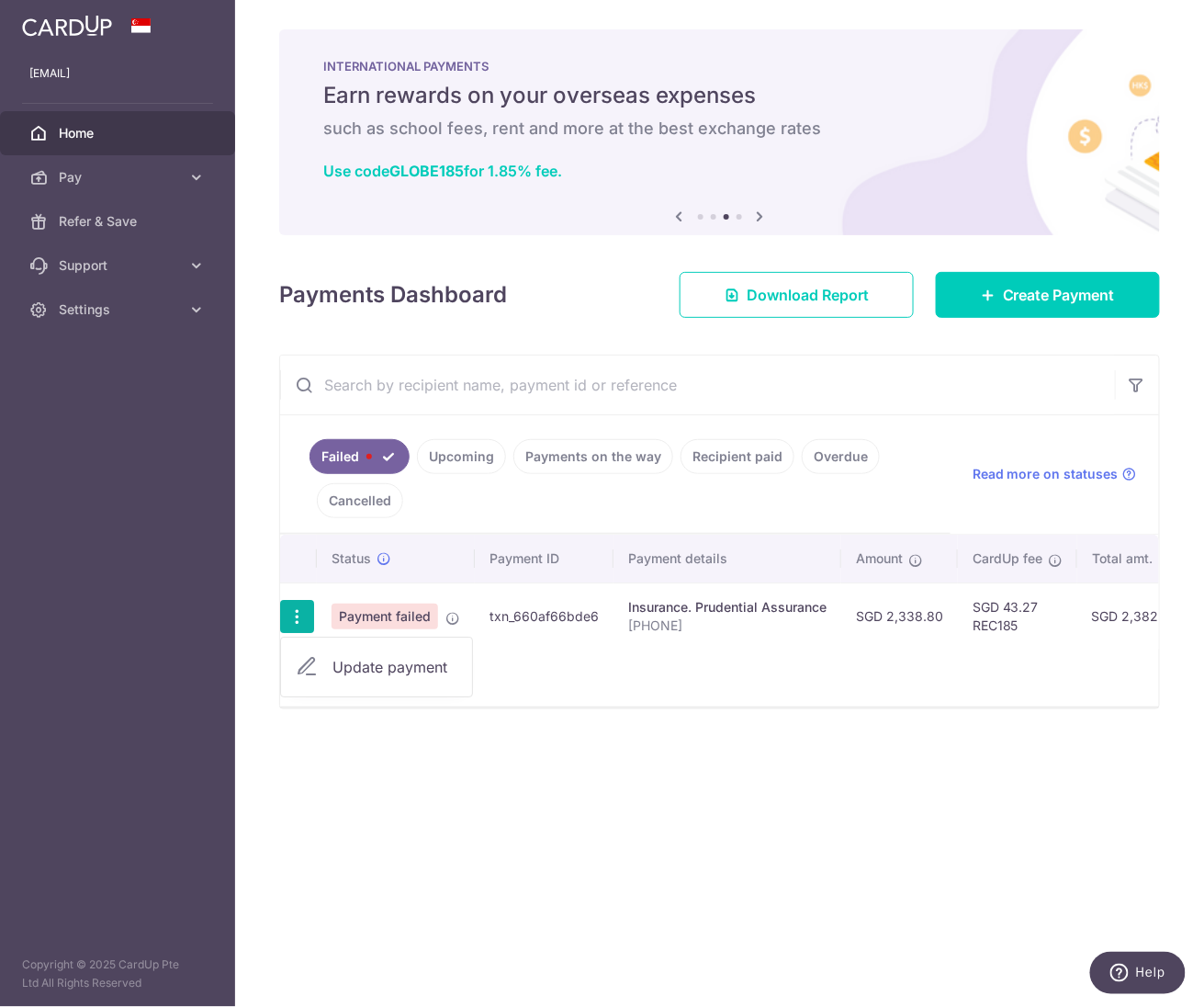 click on "Update payment" at bounding box center (377, 667) 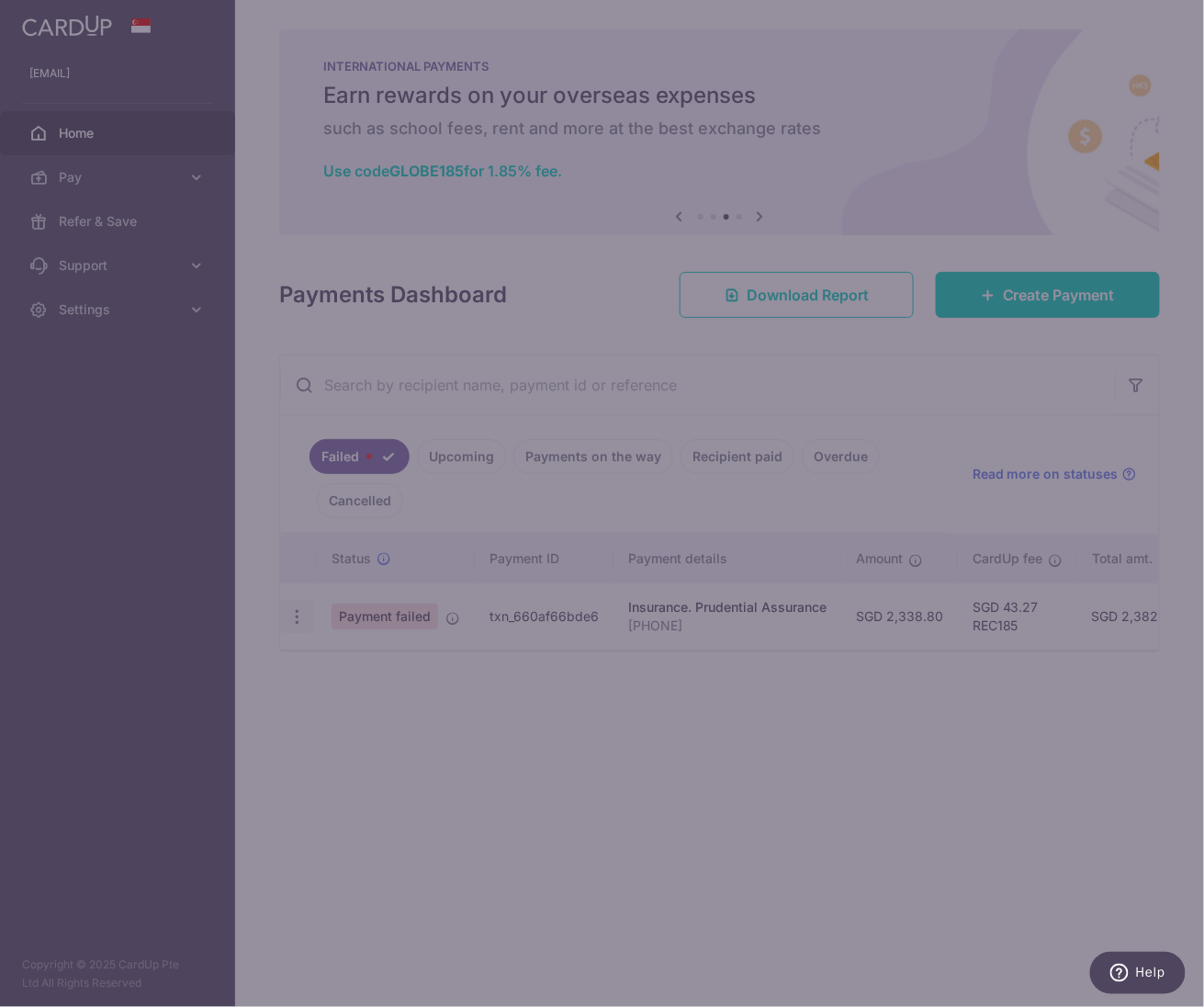 type on "REC185" 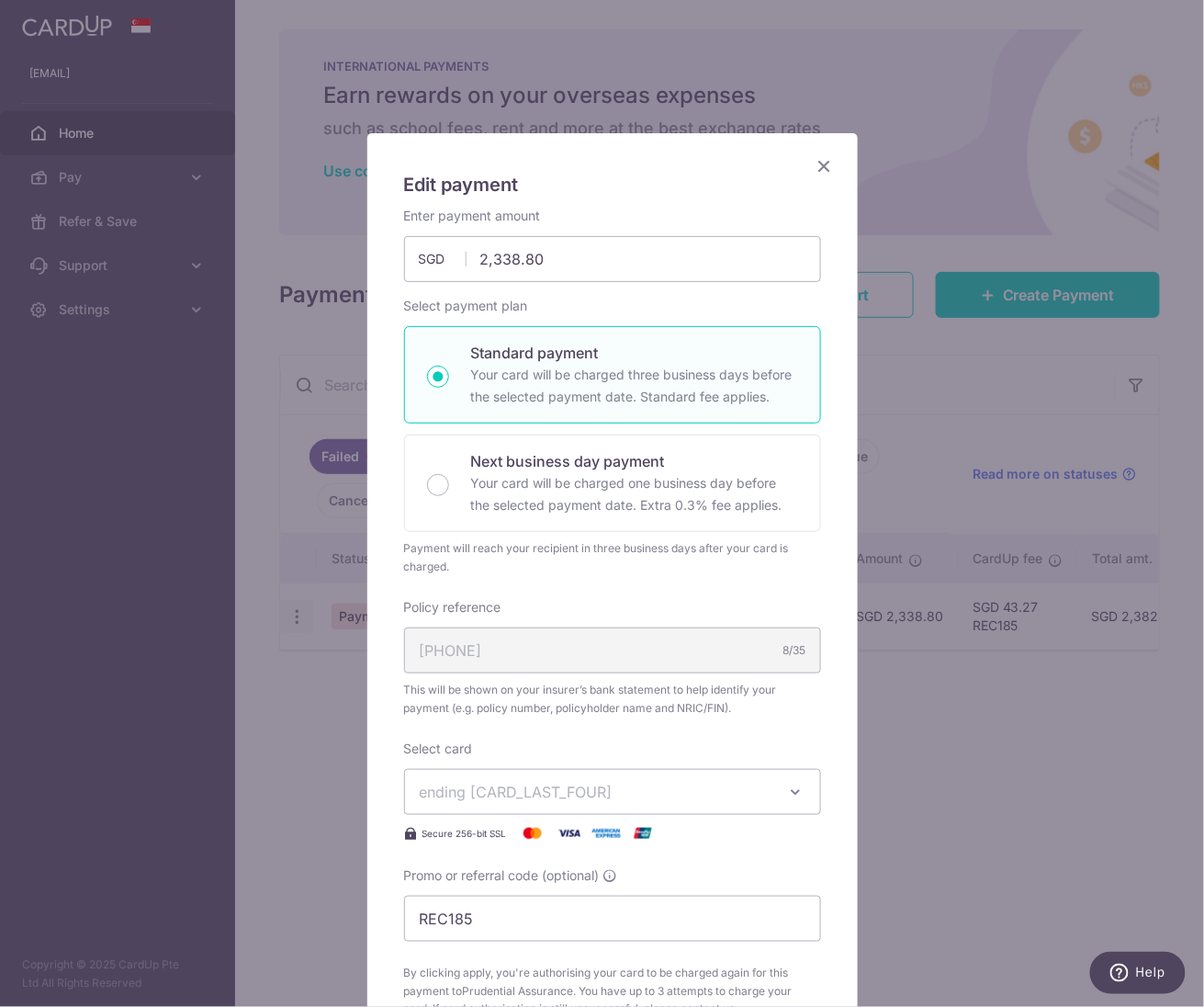 scroll, scrollTop: 413, scrollLeft: 0, axis: vertical 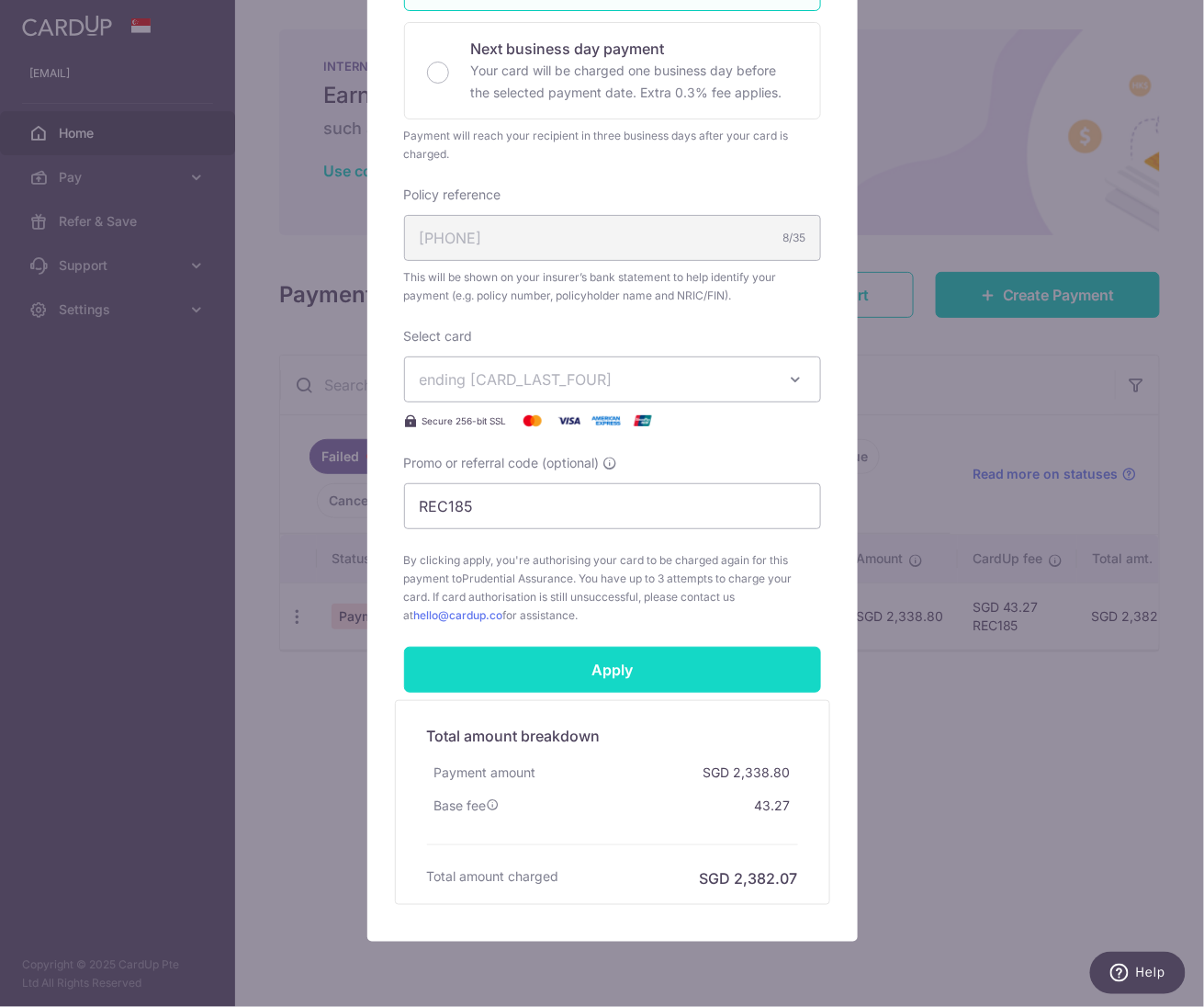 click on "Apply" at bounding box center [613, 670] 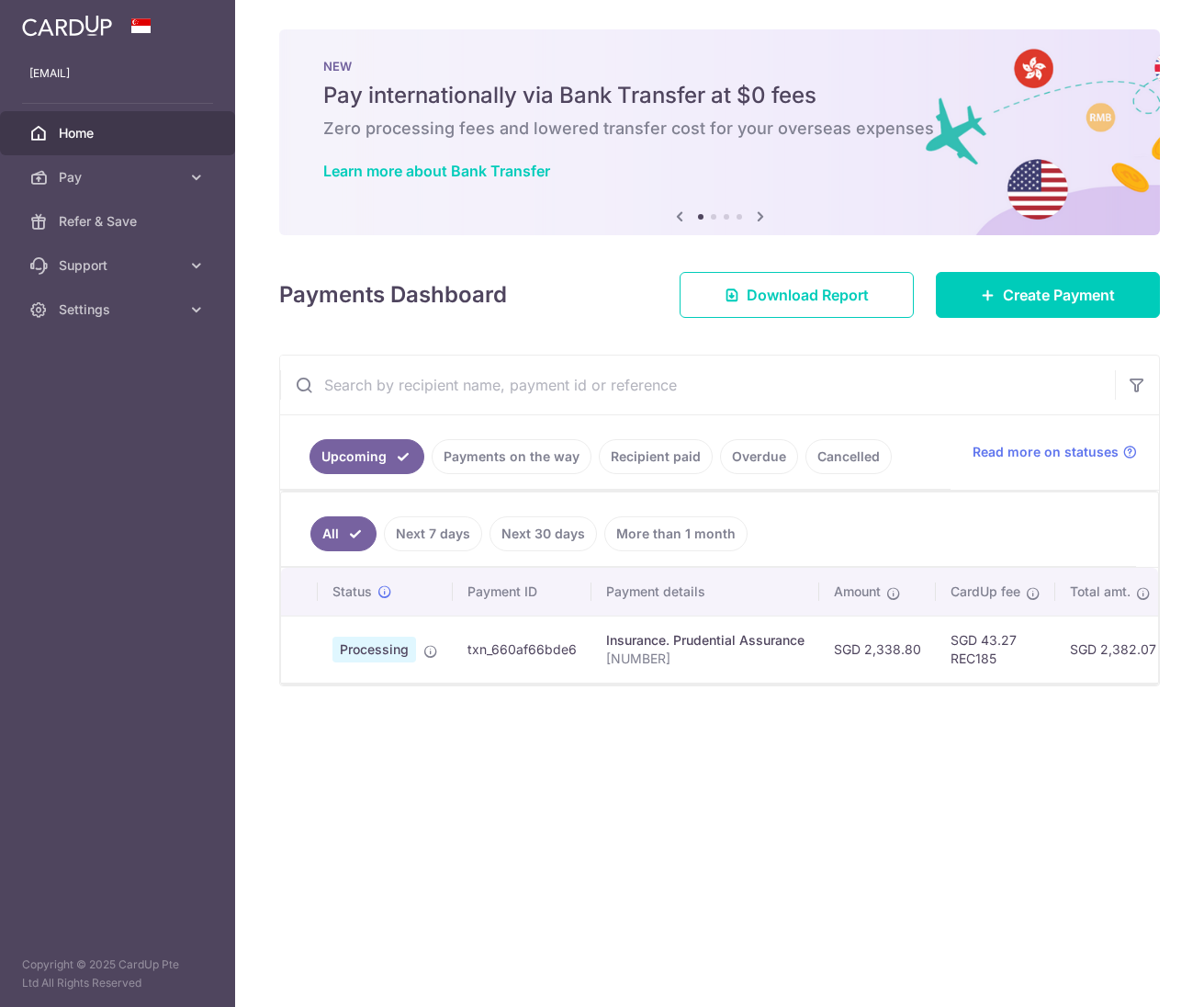 scroll, scrollTop: 0, scrollLeft: 0, axis: both 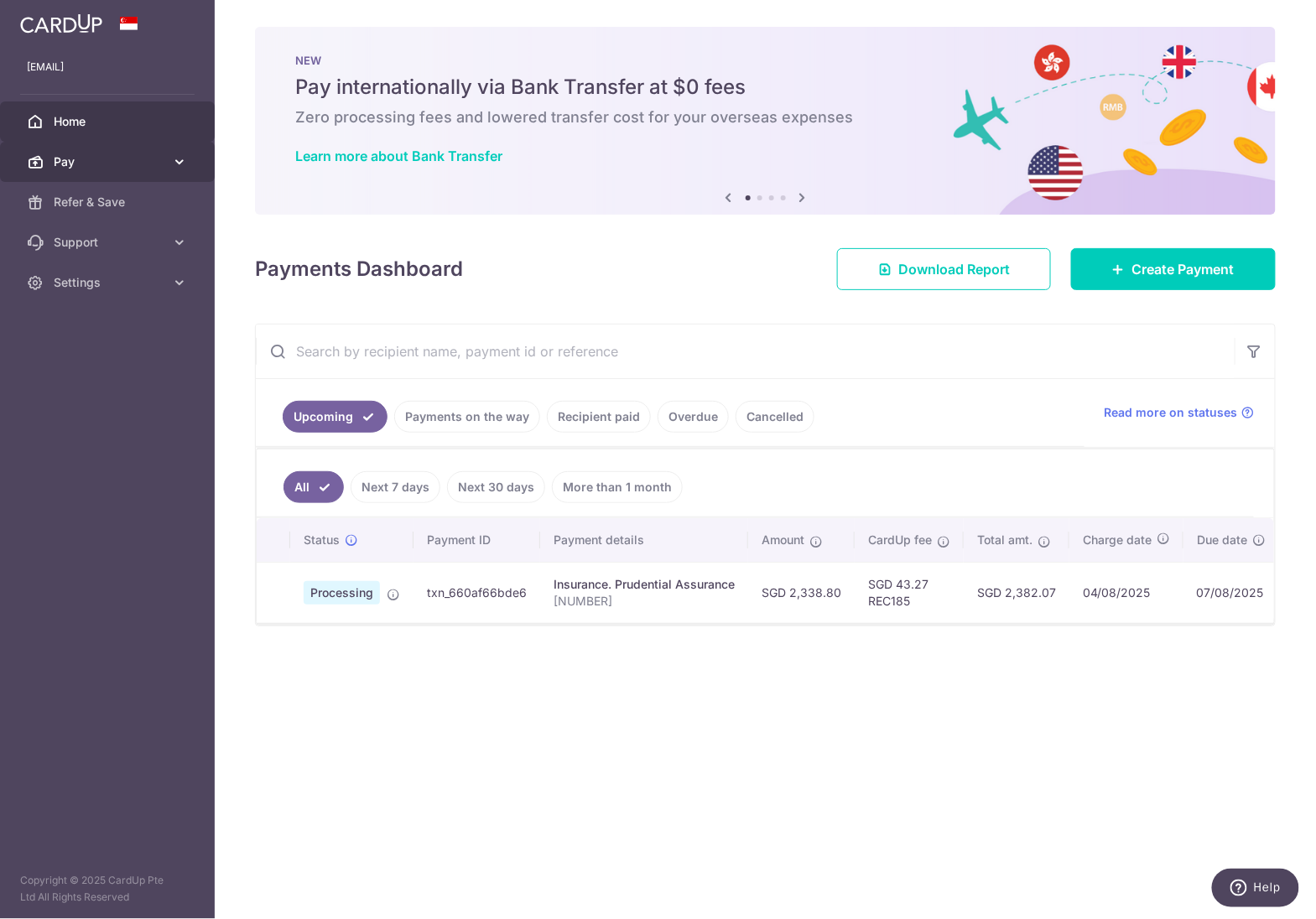 click on "Pay" at bounding box center [109, 162] 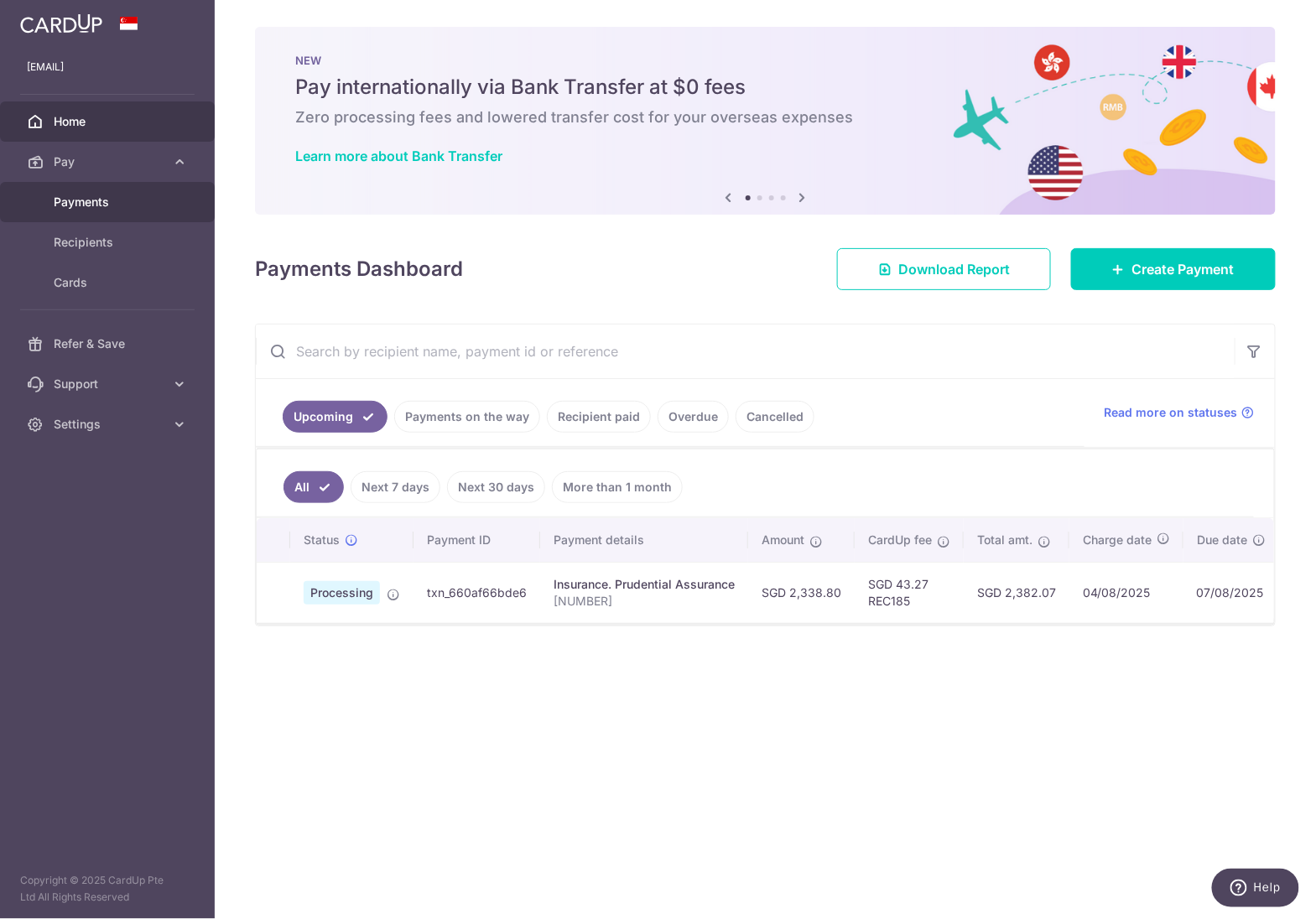 click on "Payments" at bounding box center (109, 202) 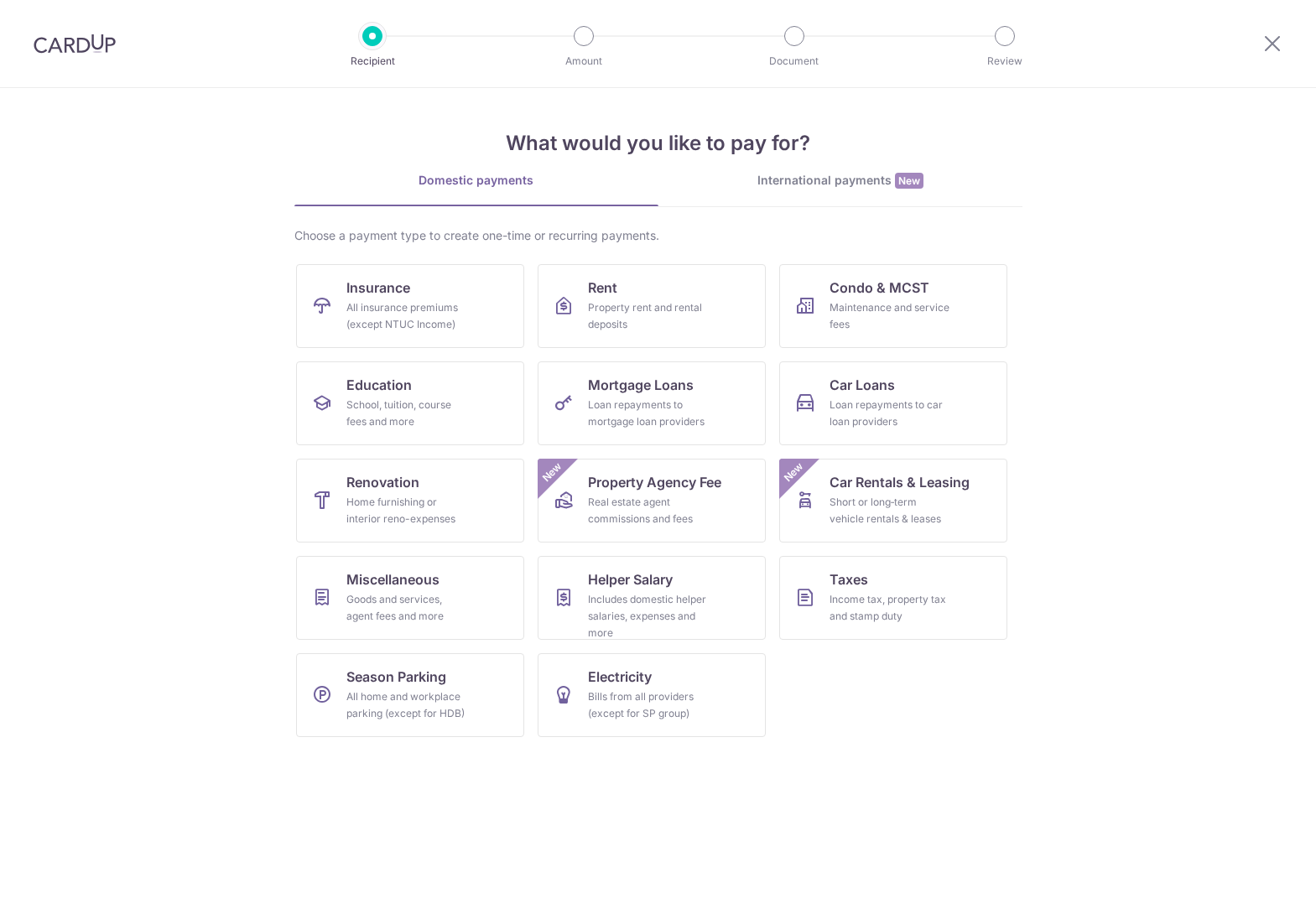 scroll, scrollTop: 0, scrollLeft: 0, axis: both 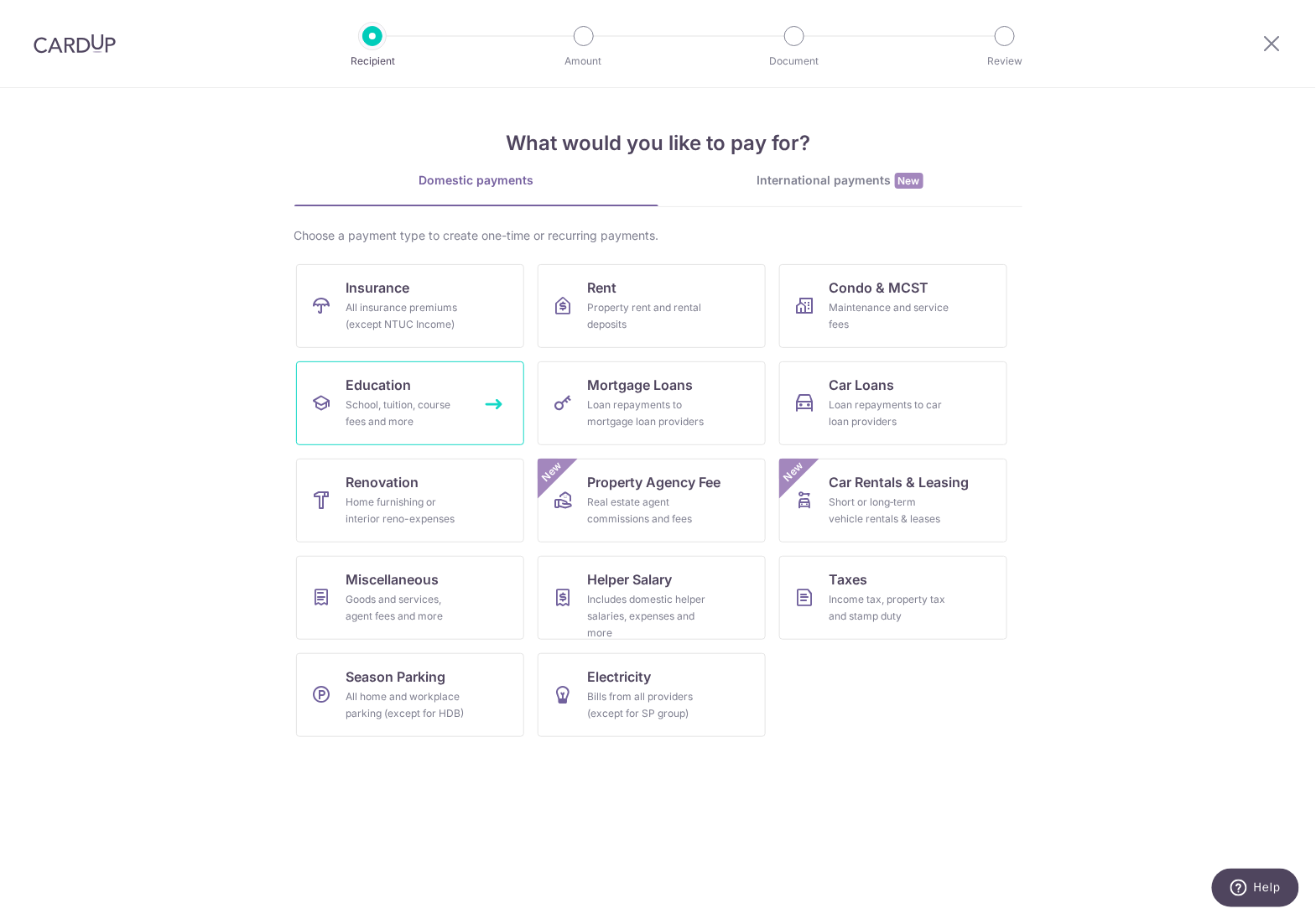 click on "School, tuition, course fees and more" at bounding box center (407, 413) 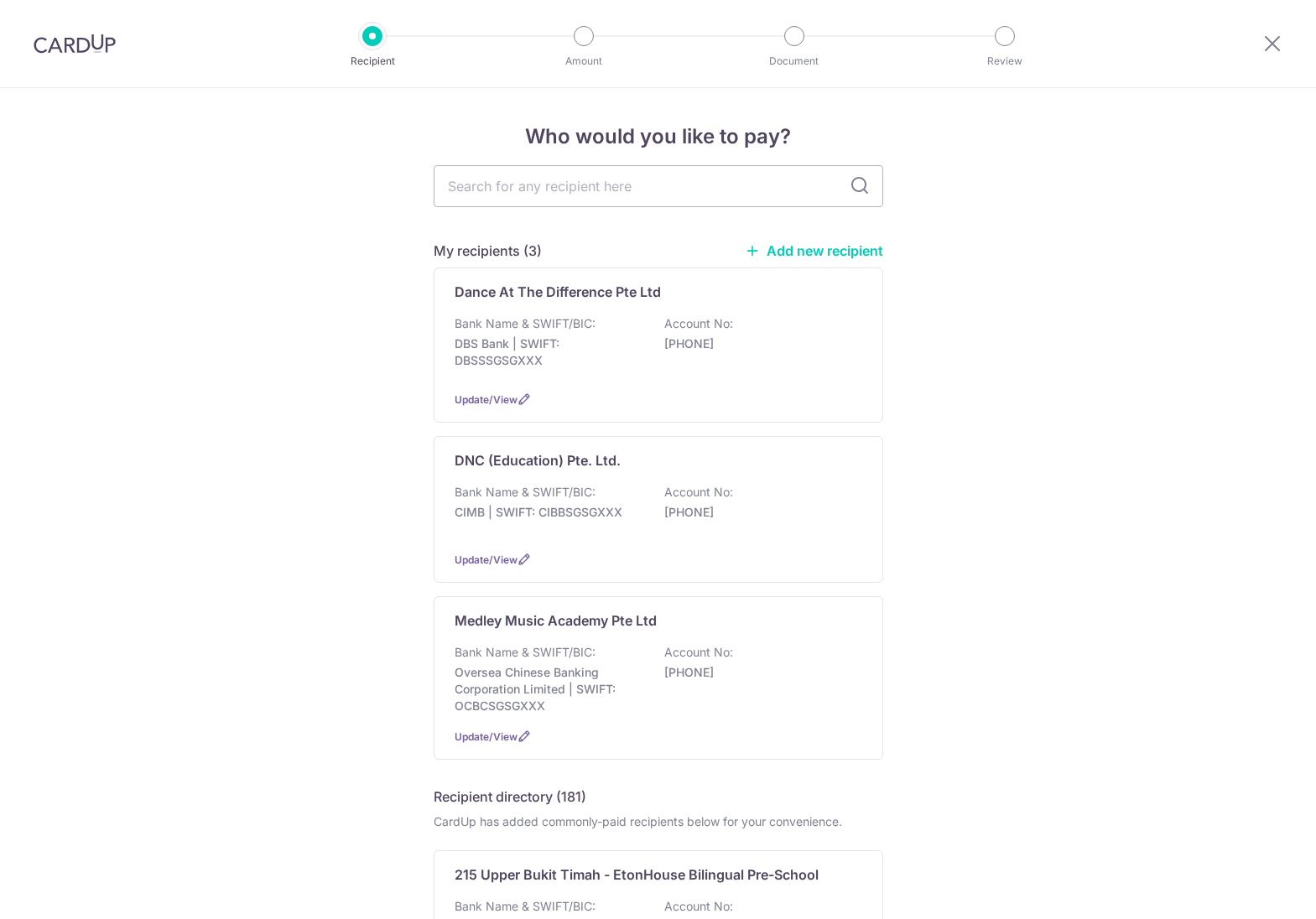 scroll, scrollTop: 0, scrollLeft: 0, axis: both 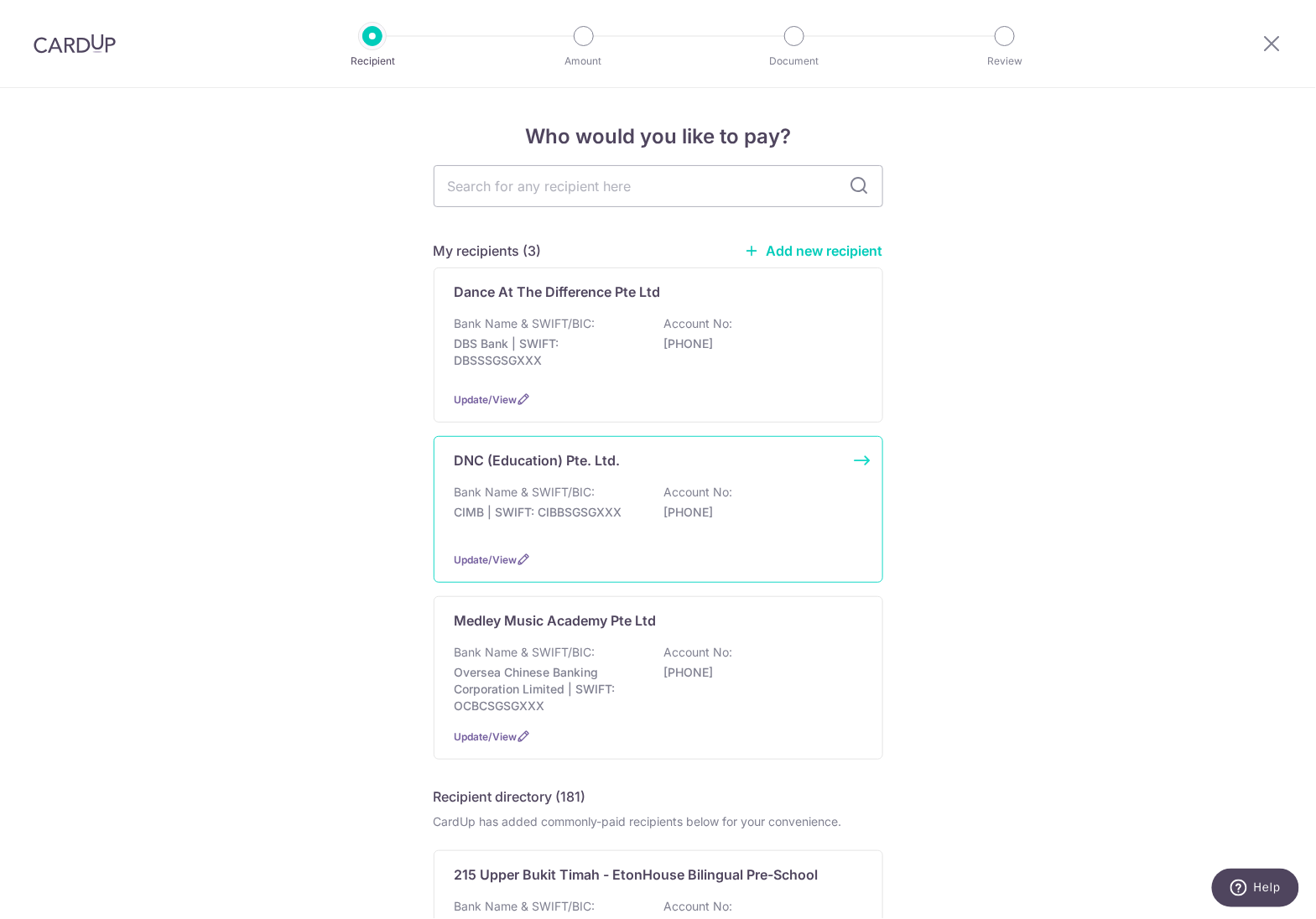 click on "DNC (Education) Pte. Ltd." at bounding box center (538, 460) 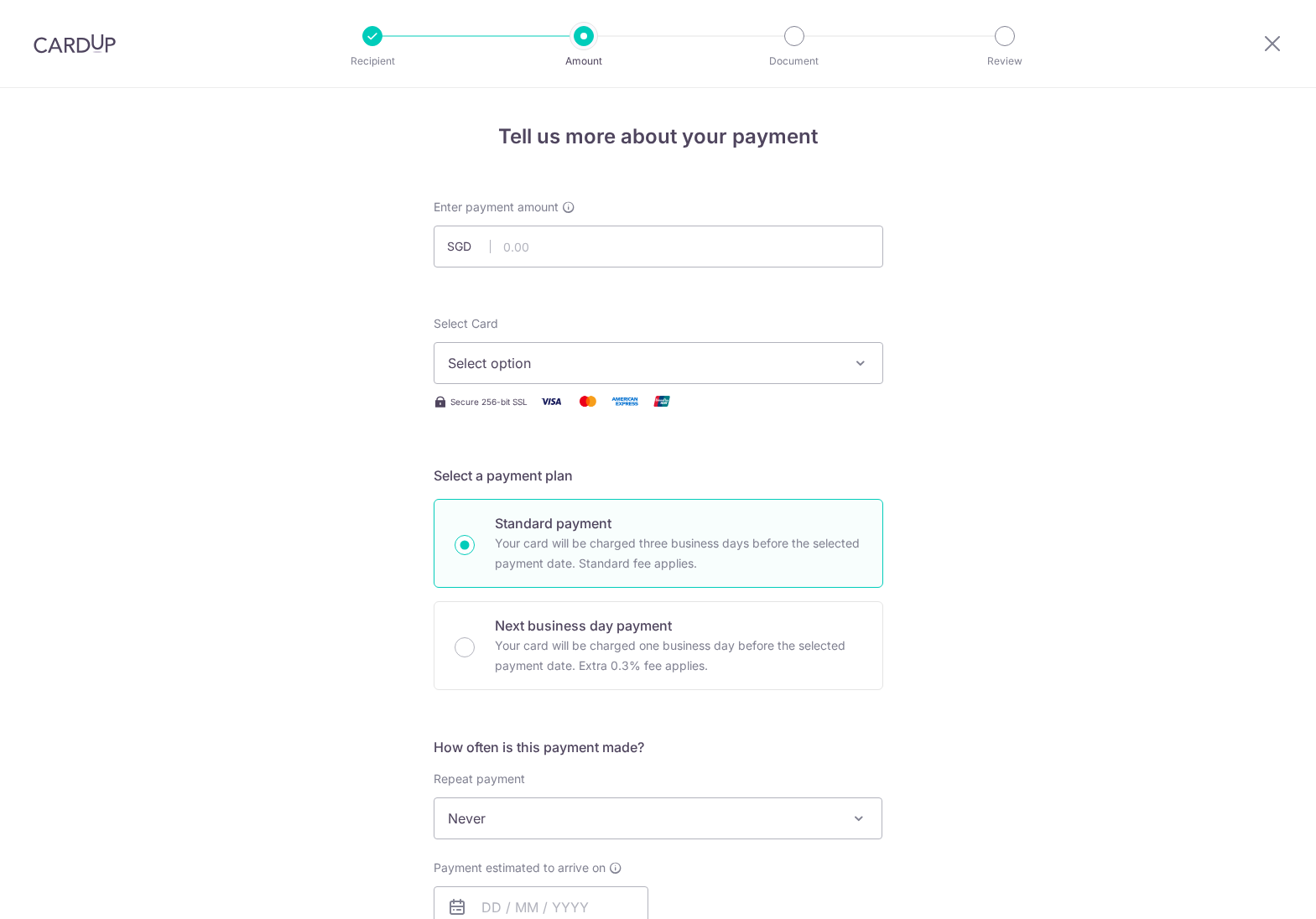 scroll, scrollTop: 0, scrollLeft: 0, axis: both 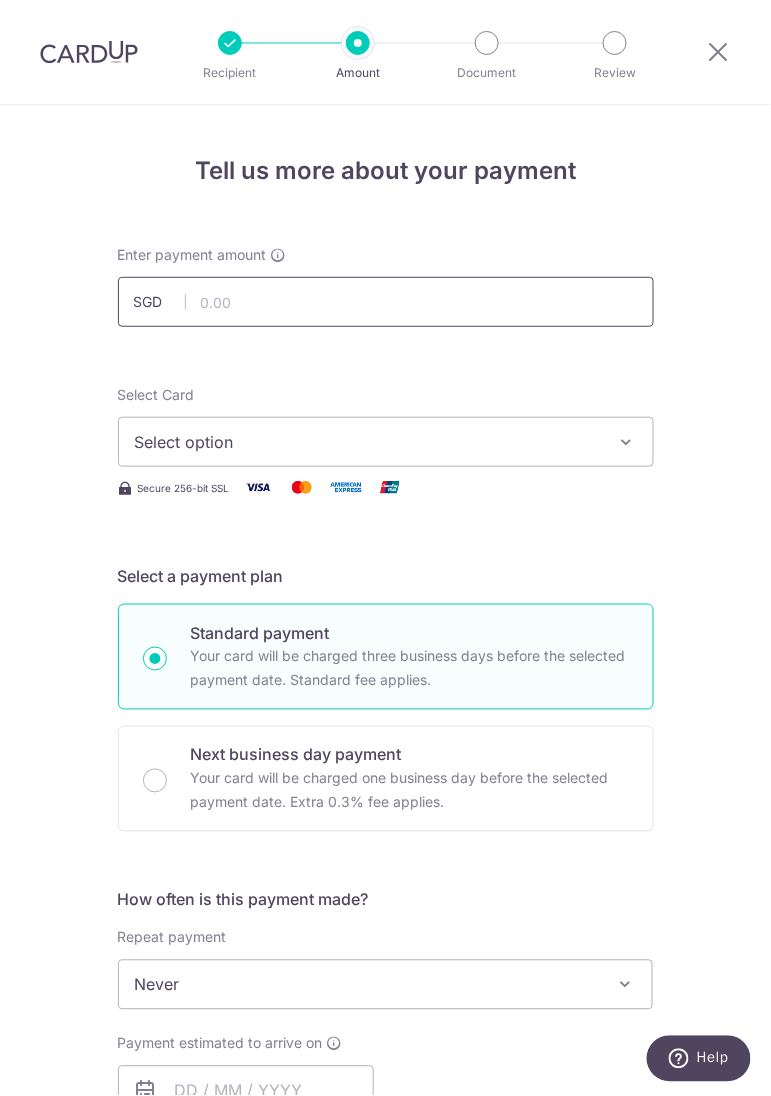 click at bounding box center (386, 302) 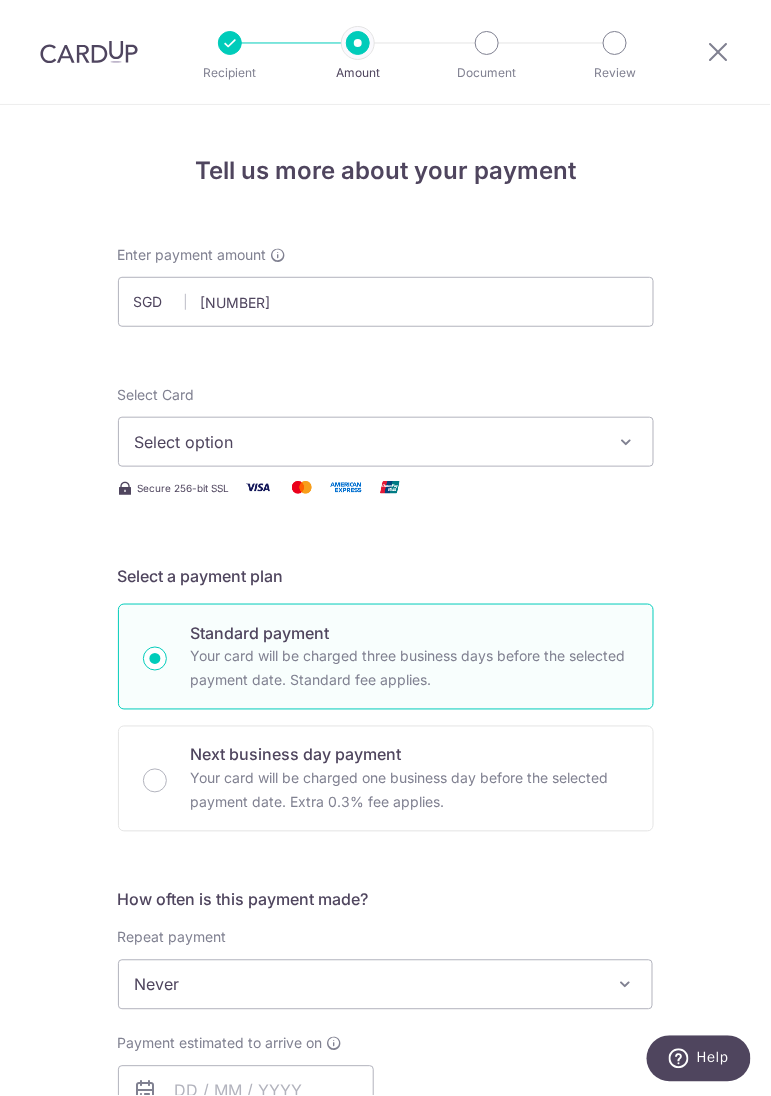 type on "959.20" 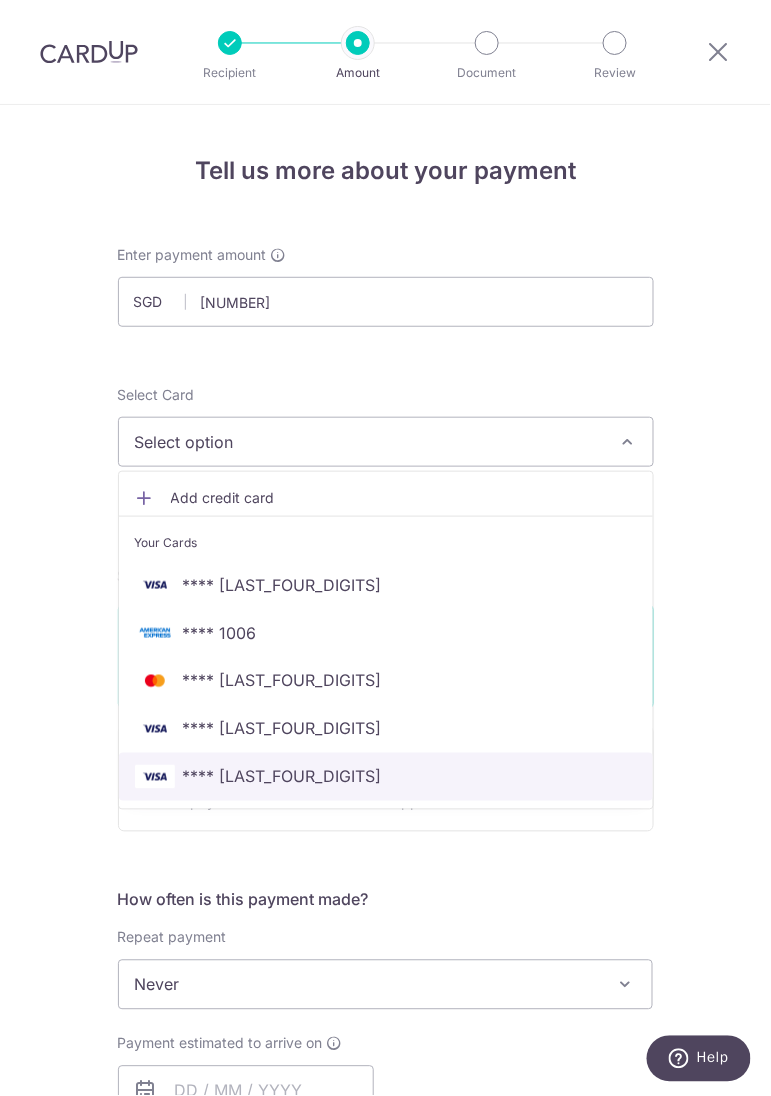 click on "**** 8440" at bounding box center [386, 777] 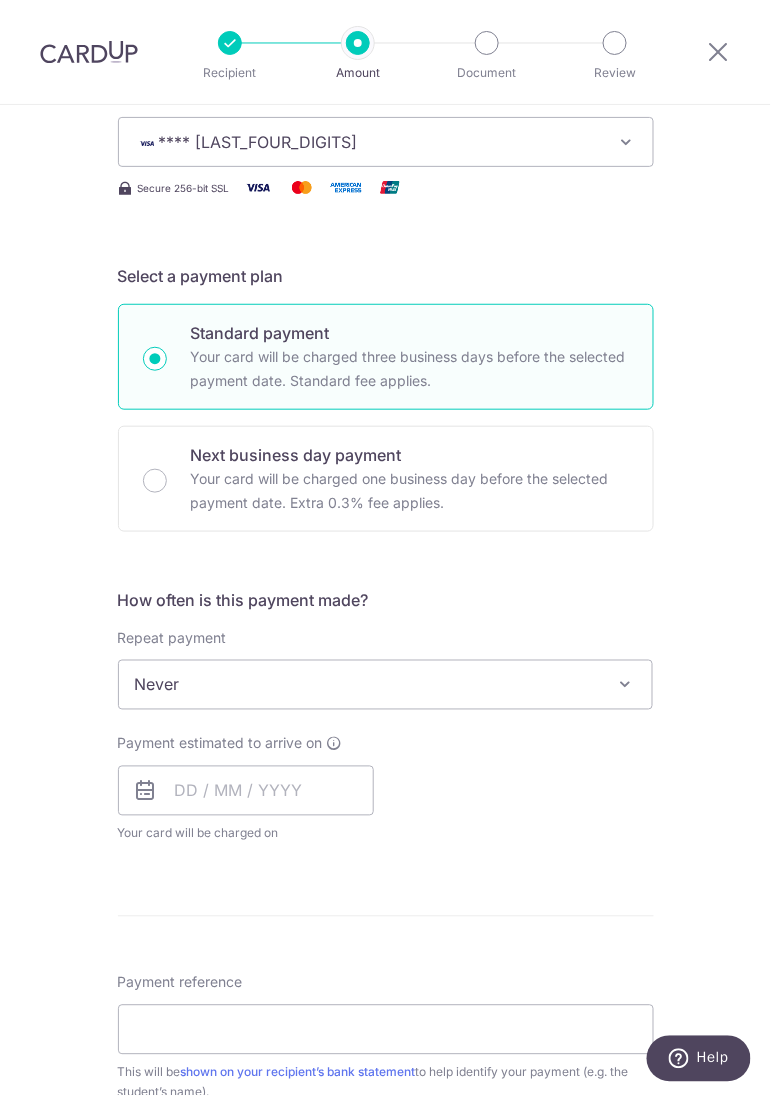 scroll, scrollTop: 449, scrollLeft: 0, axis: vertical 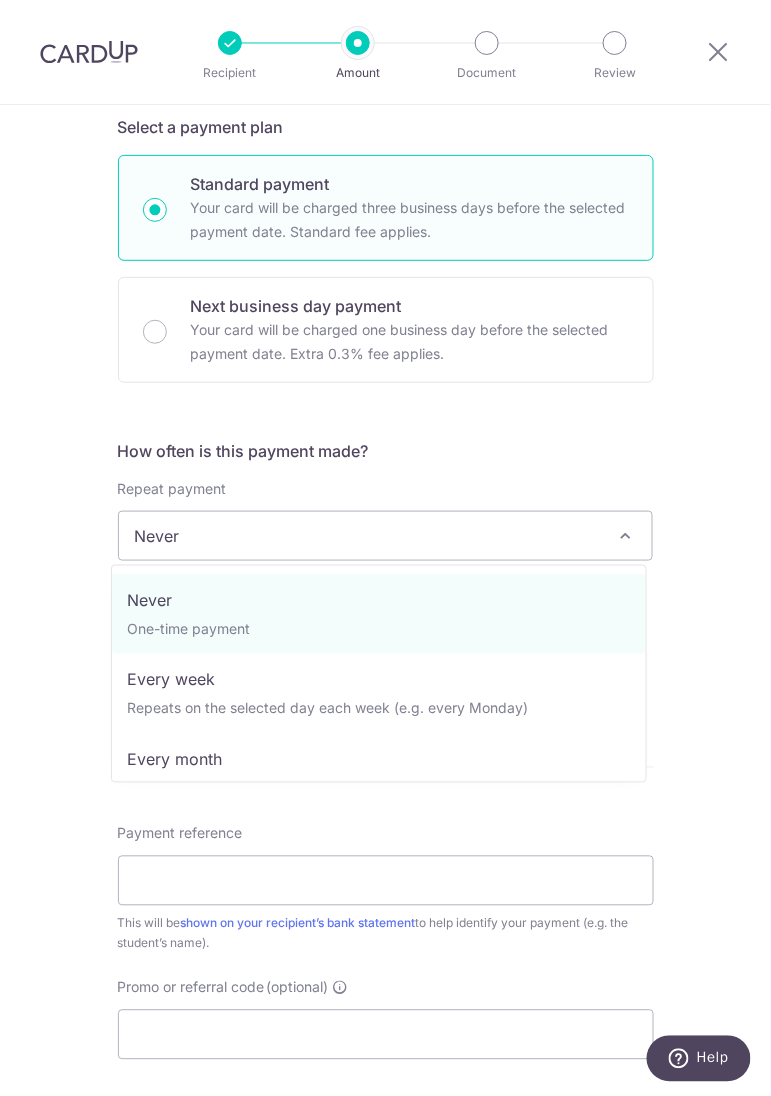 click on "Never" at bounding box center [386, 536] 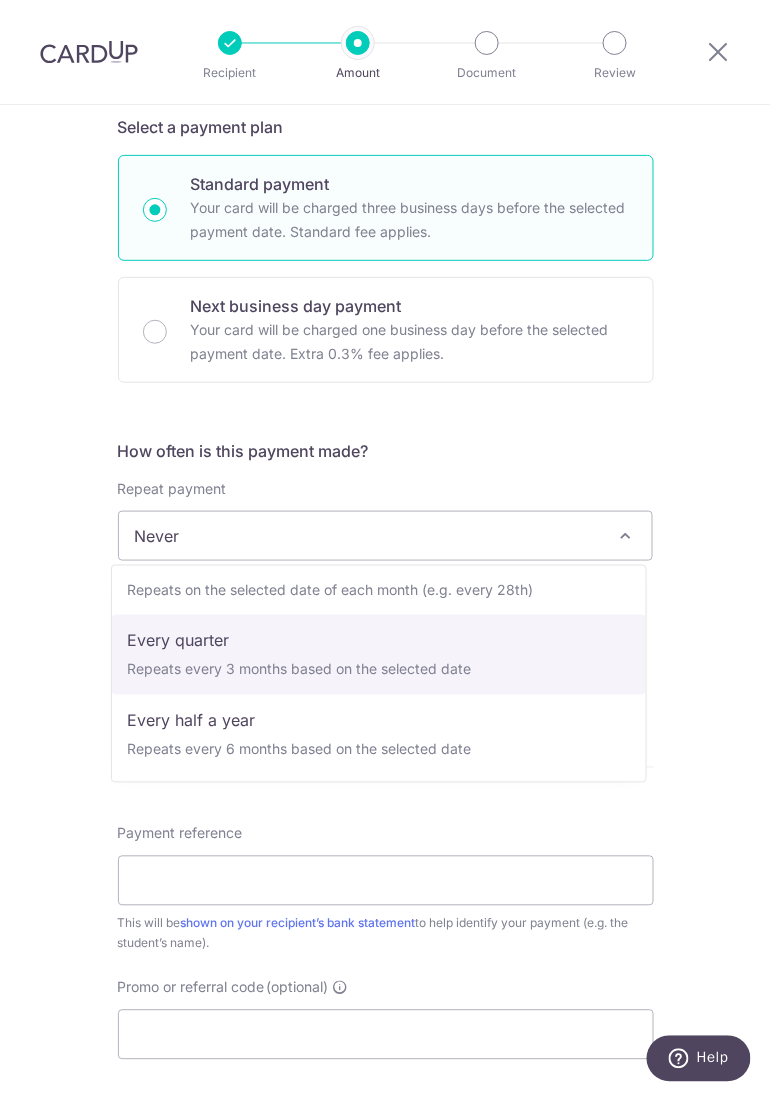 select on "4" 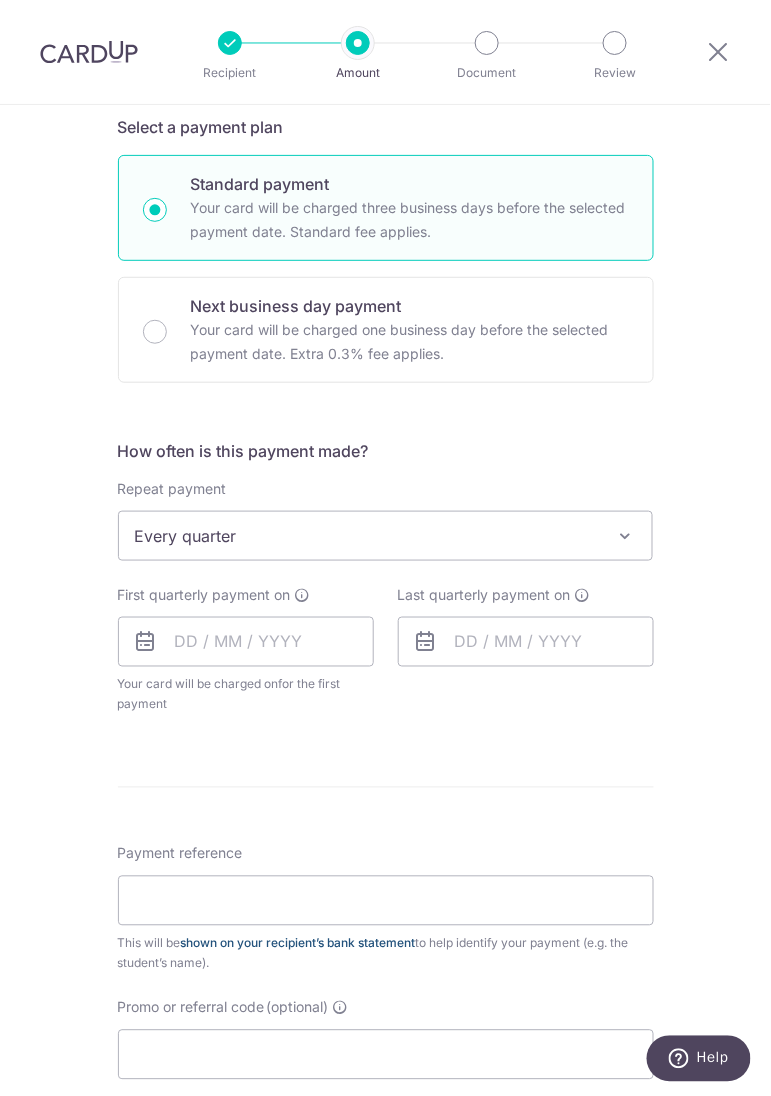 scroll, scrollTop: 749, scrollLeft: 0, axis: vertical 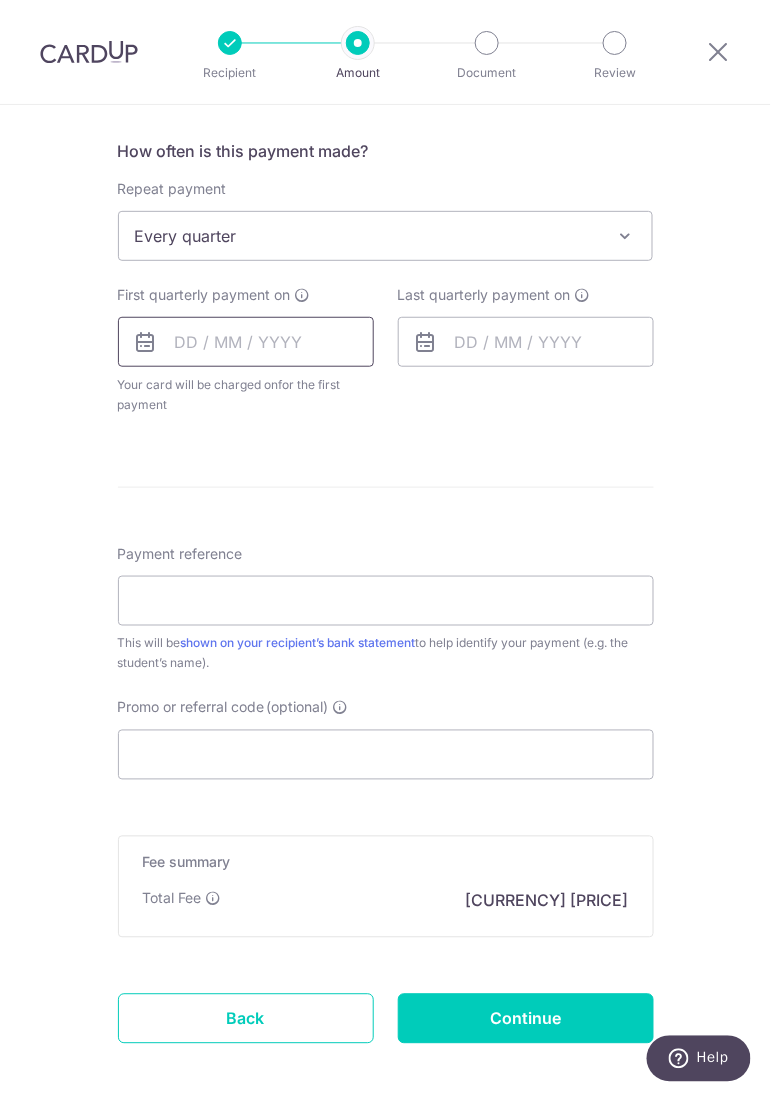 click at bounding box center (246, 342) 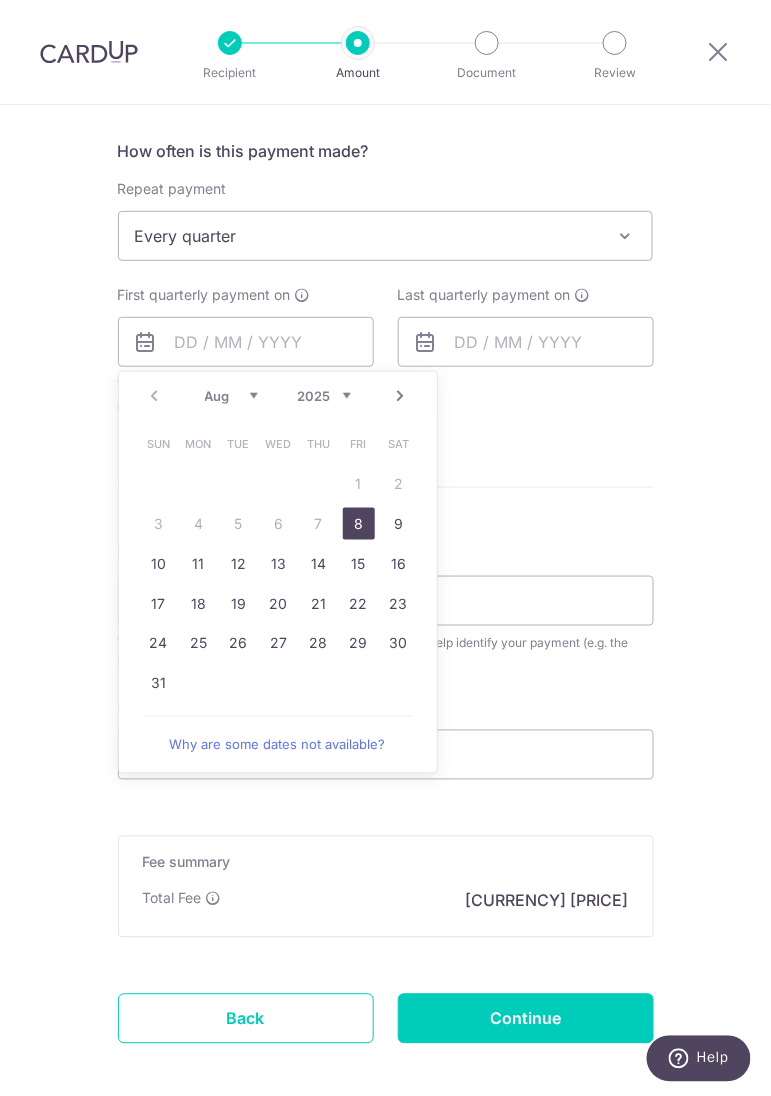 drag, startPoint x: 353, startPoint y: 518, endPoint x: 471, endPoint y: 452, distance: 135.20355 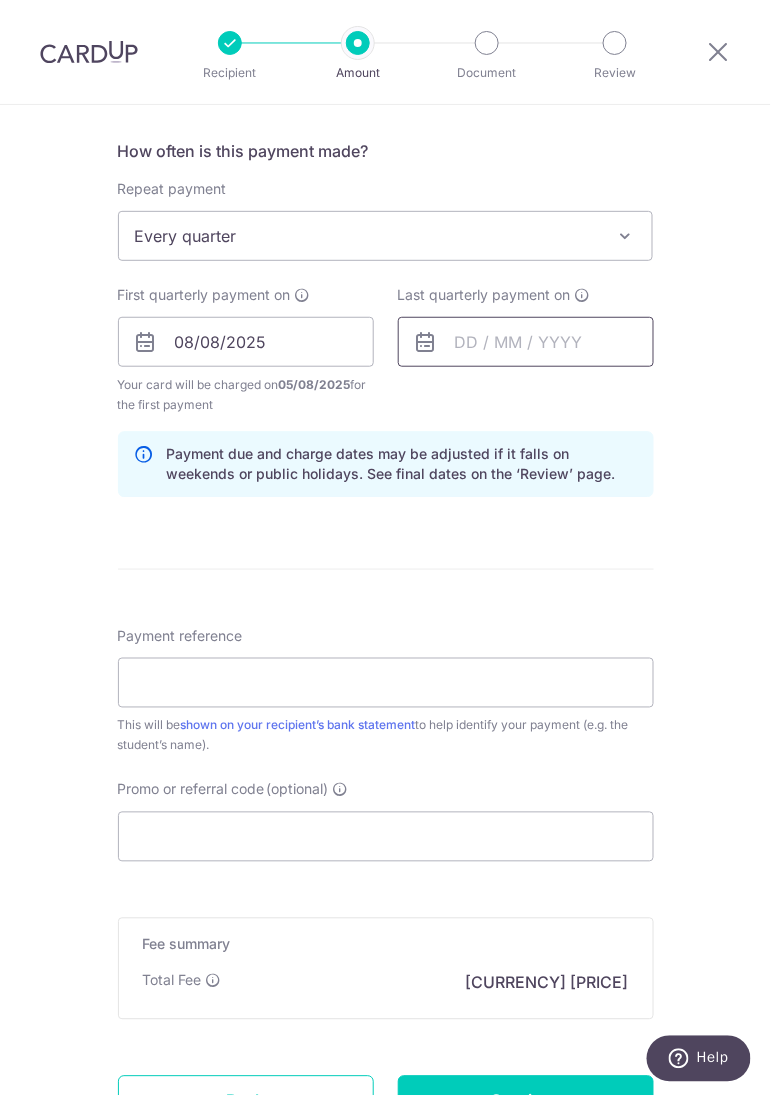 click at bounding box center (526, 342) 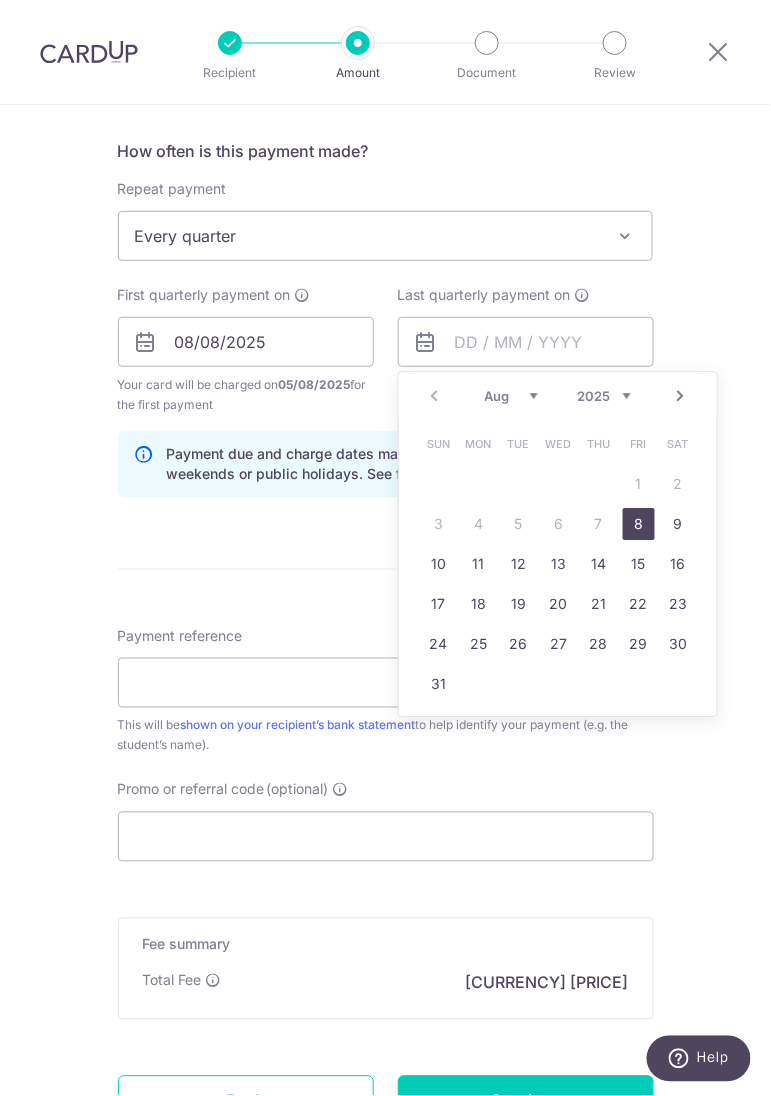 click on "Next" at bounding box center [681, 396] 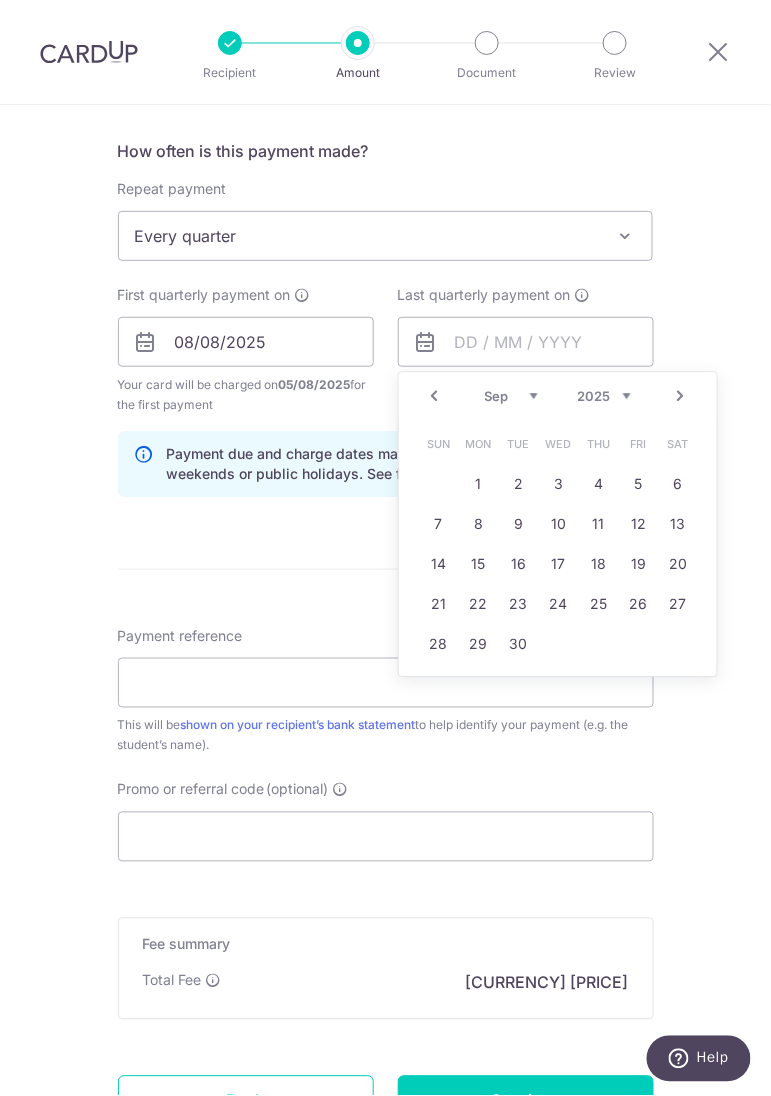 click on "Next" at bounding box center [681, 396] 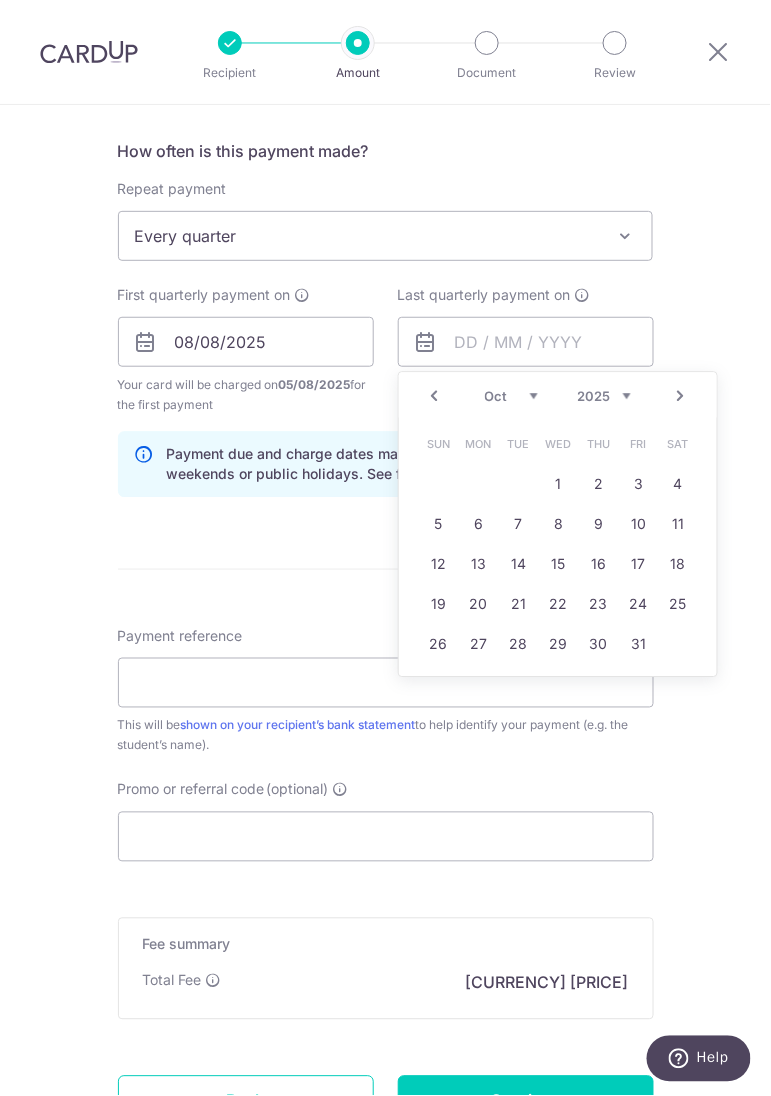 click on "Next" at bounding box center [681, 396] 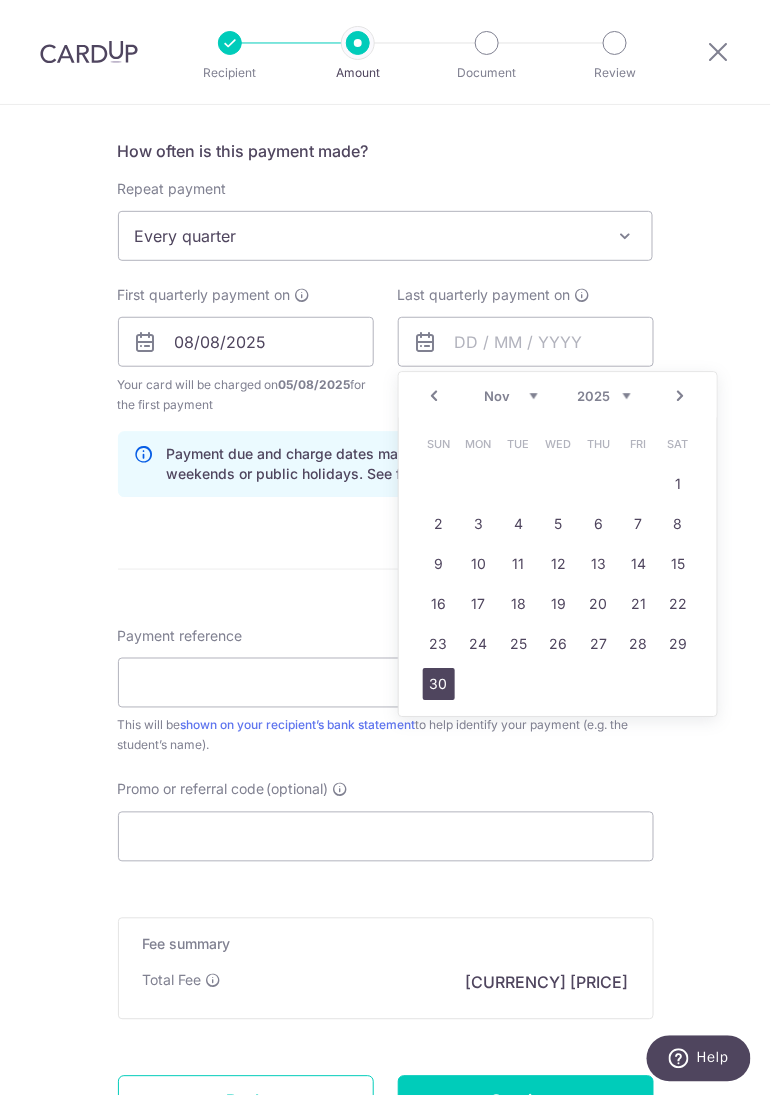 click on "30" at bounding box center (439, 684) 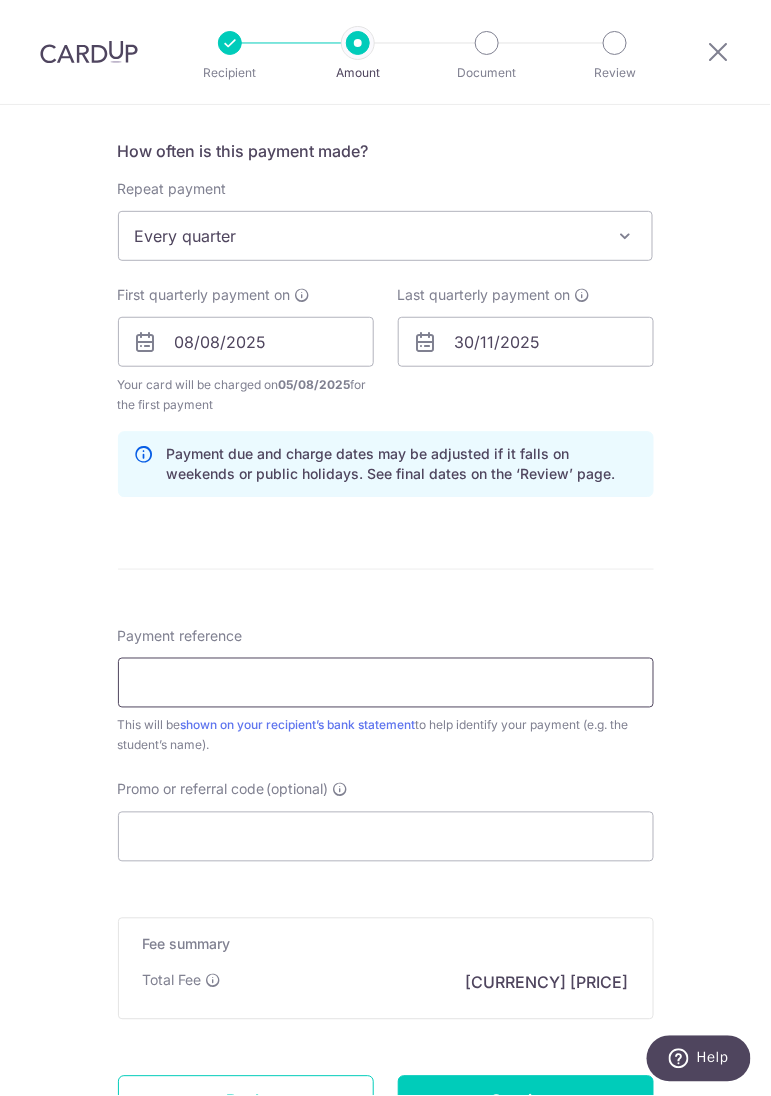 click on "Payment reference" at bounding box center [386, 683] 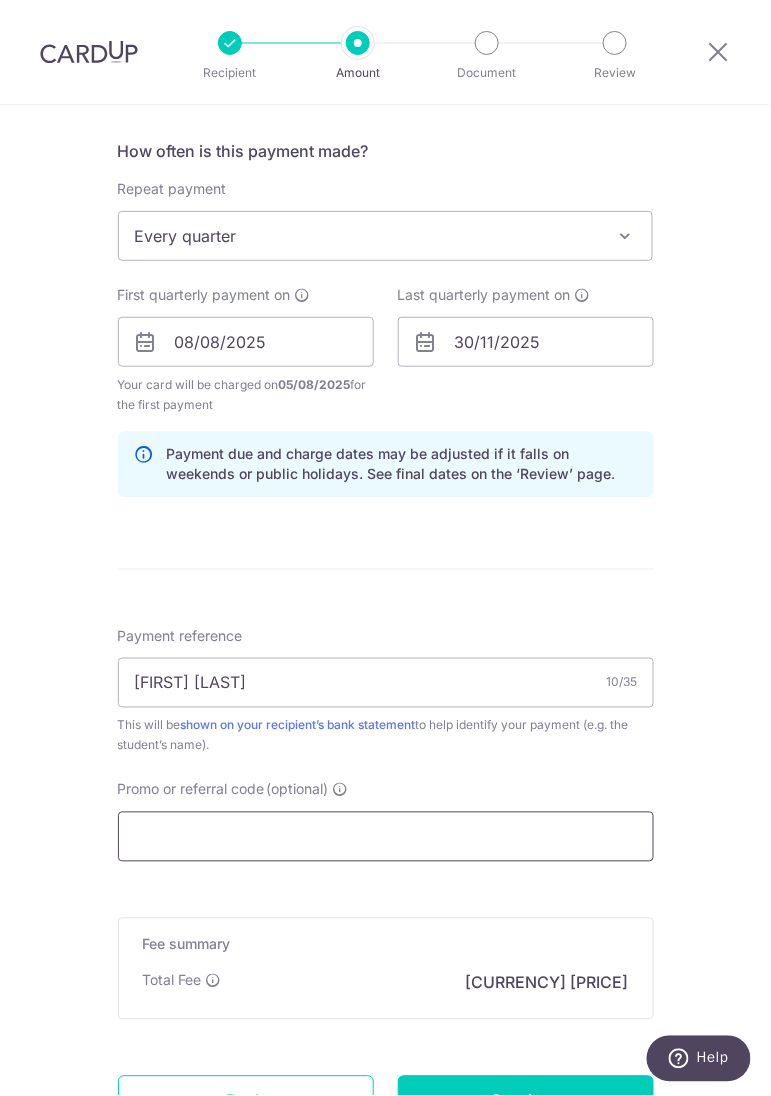 click on "Promo or referral code
(optional)" at bounding box center [386, 837] 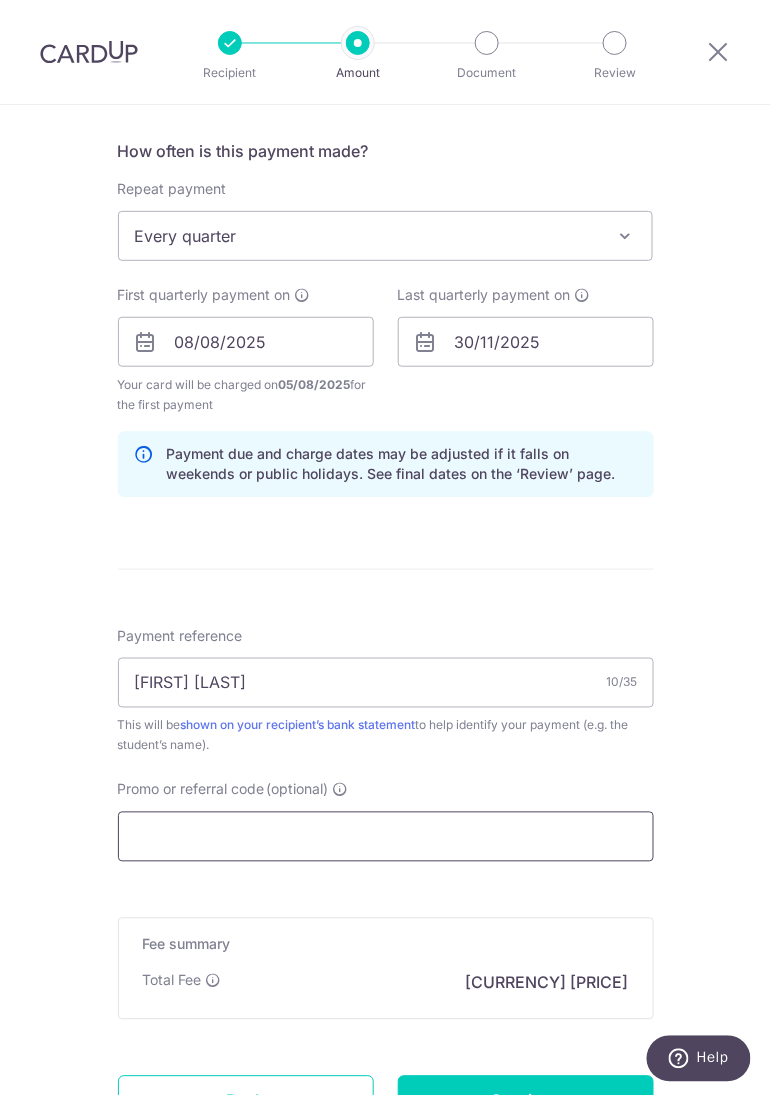 type on "REC185" 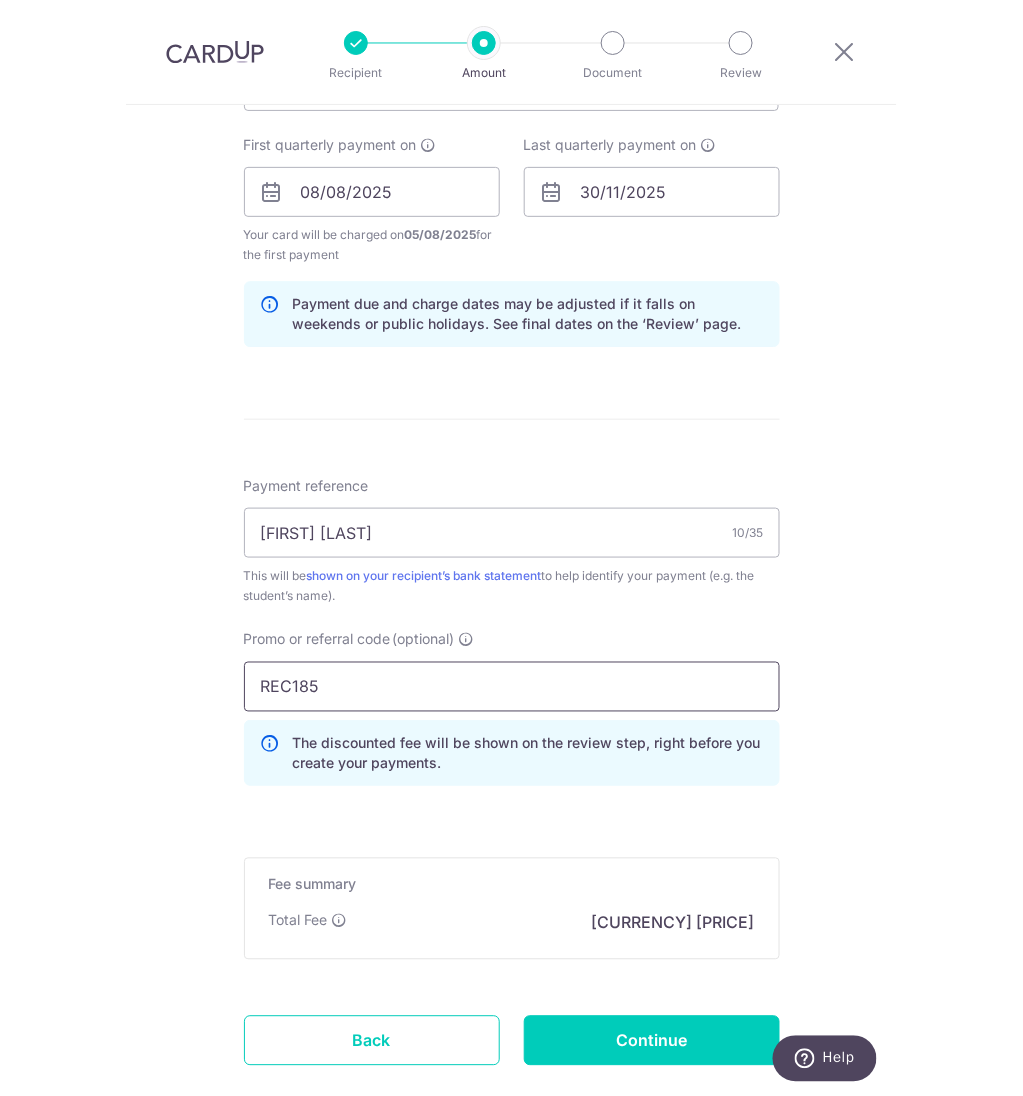 scroll, scrollTop: 1019, scrollLeft: 0, axis: vertical 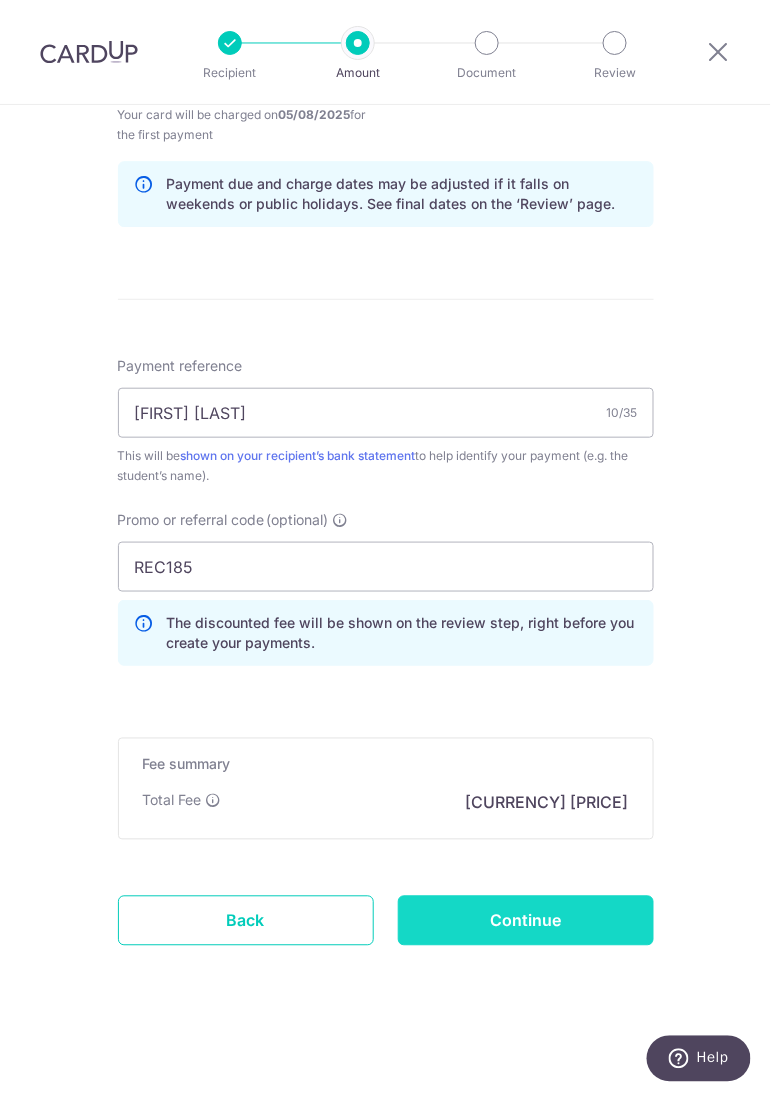 click on "Continue" at bounding box center (526, 921) 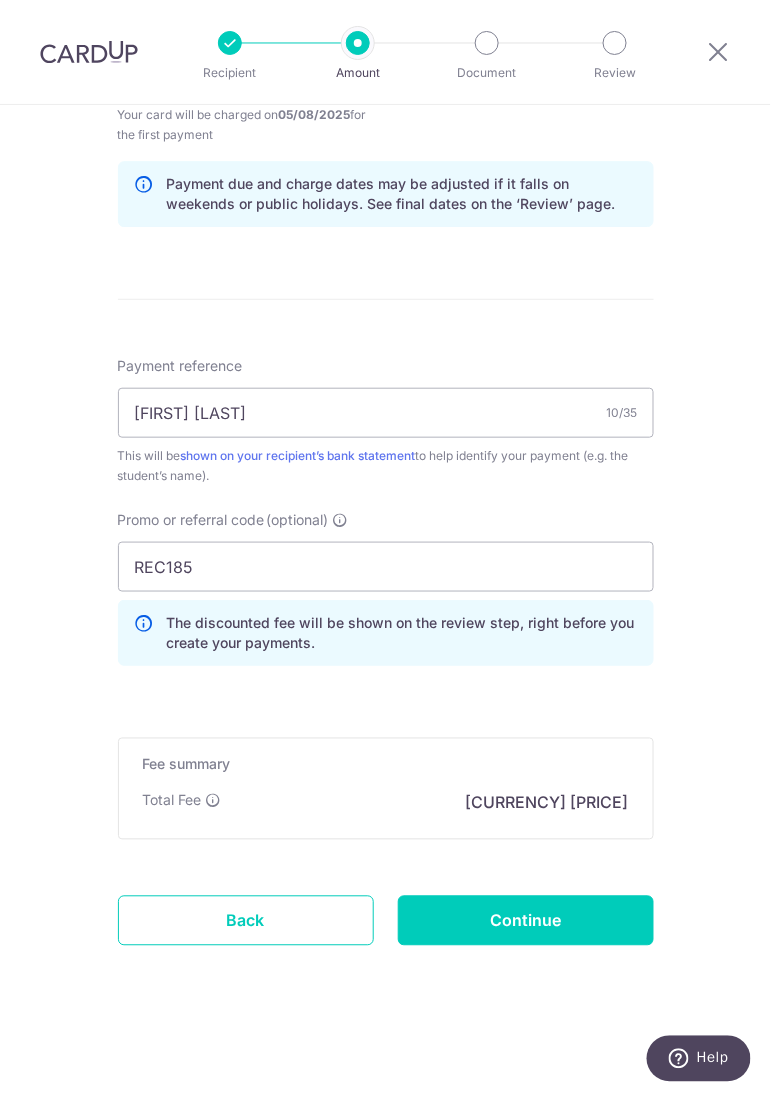 type on "Create Schedule" 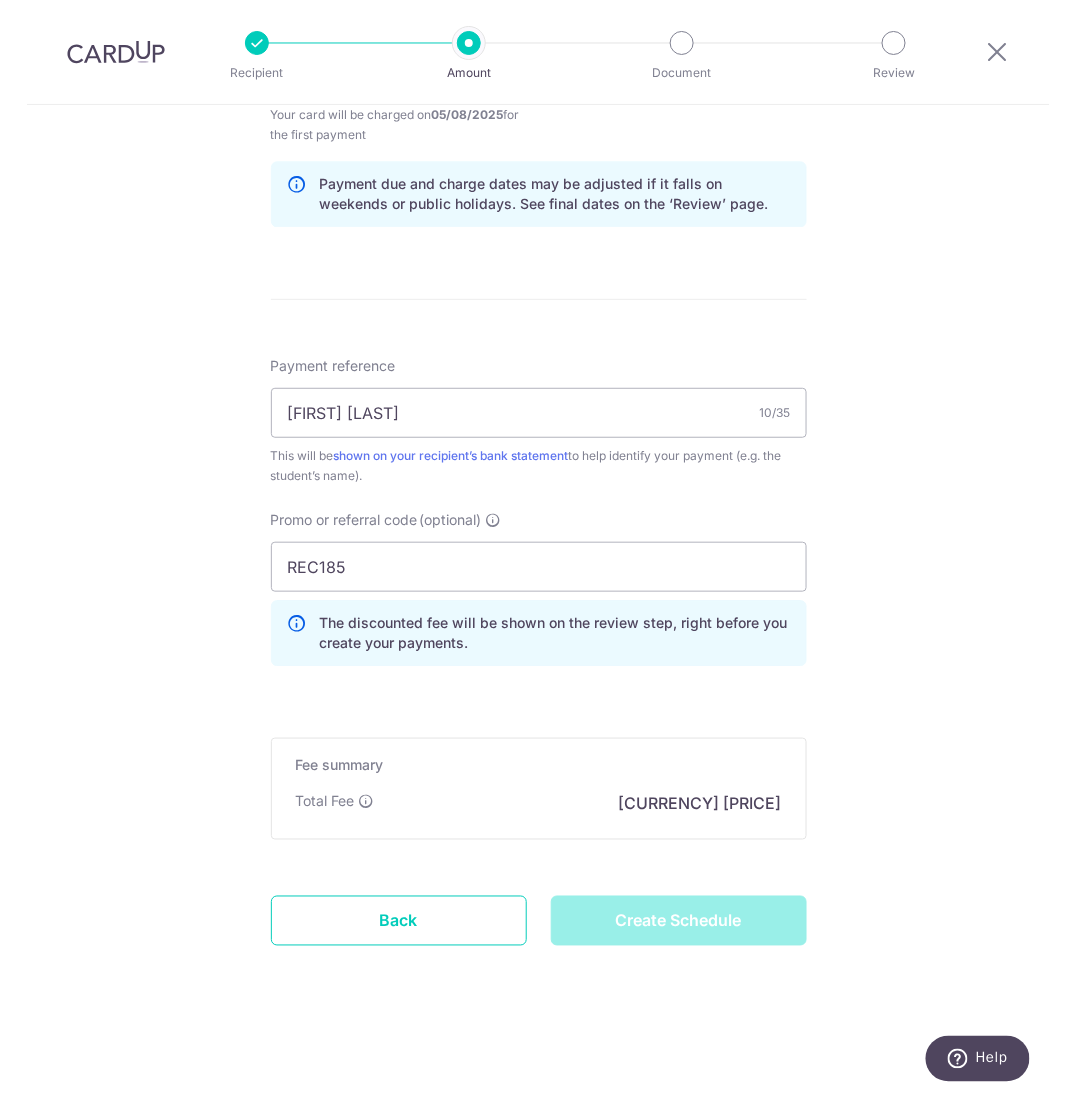 scroll, scrollTop: 1011, scrollLeft: 0, axis: vertical 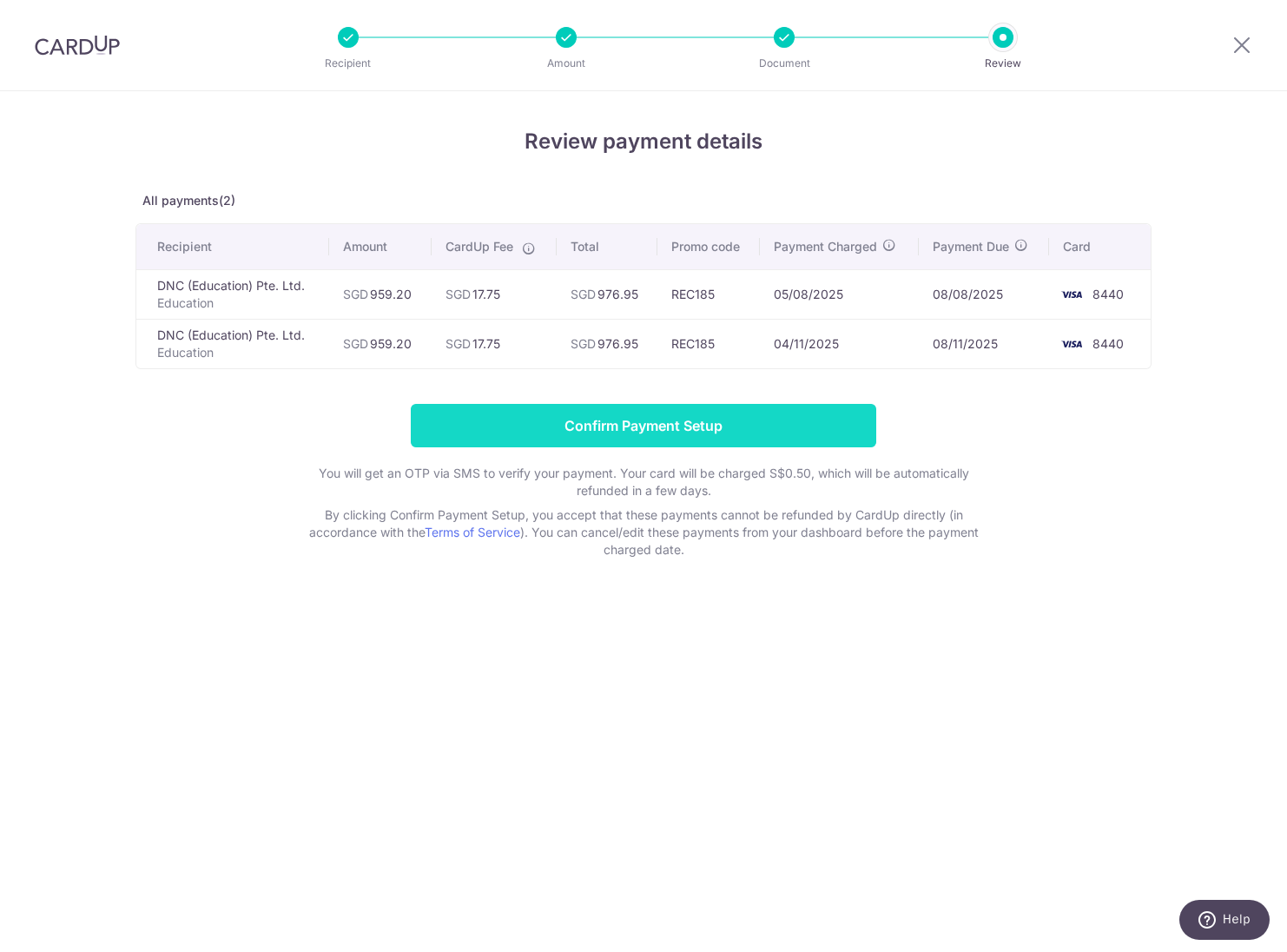 click on "Confirm Payment Setup" at bounding box center [644, 426] 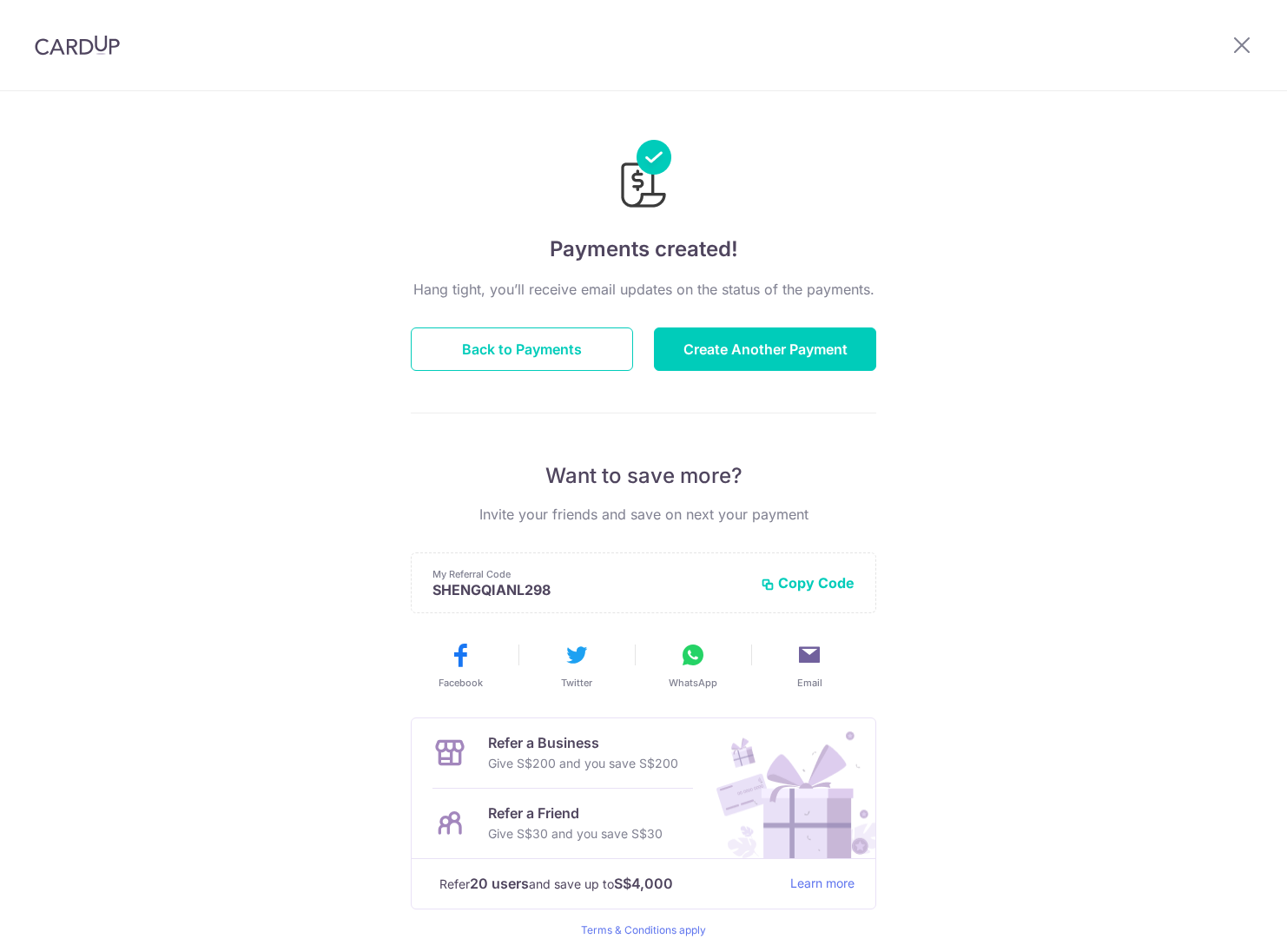scroll, scrollTop: 0, scrollLeft: 0, axis: both 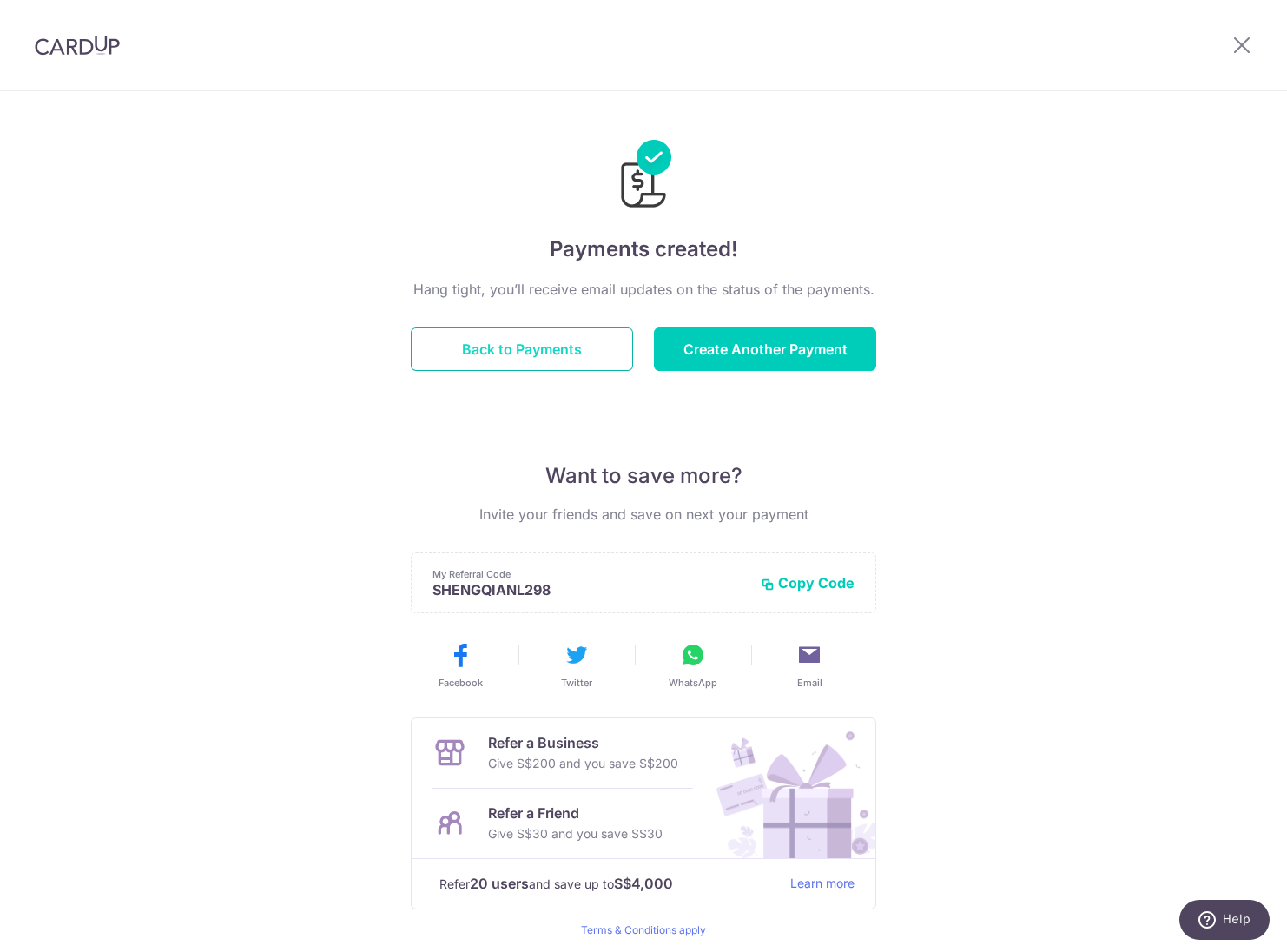 click on "Back to Payments" at bounding box center (522, 349) 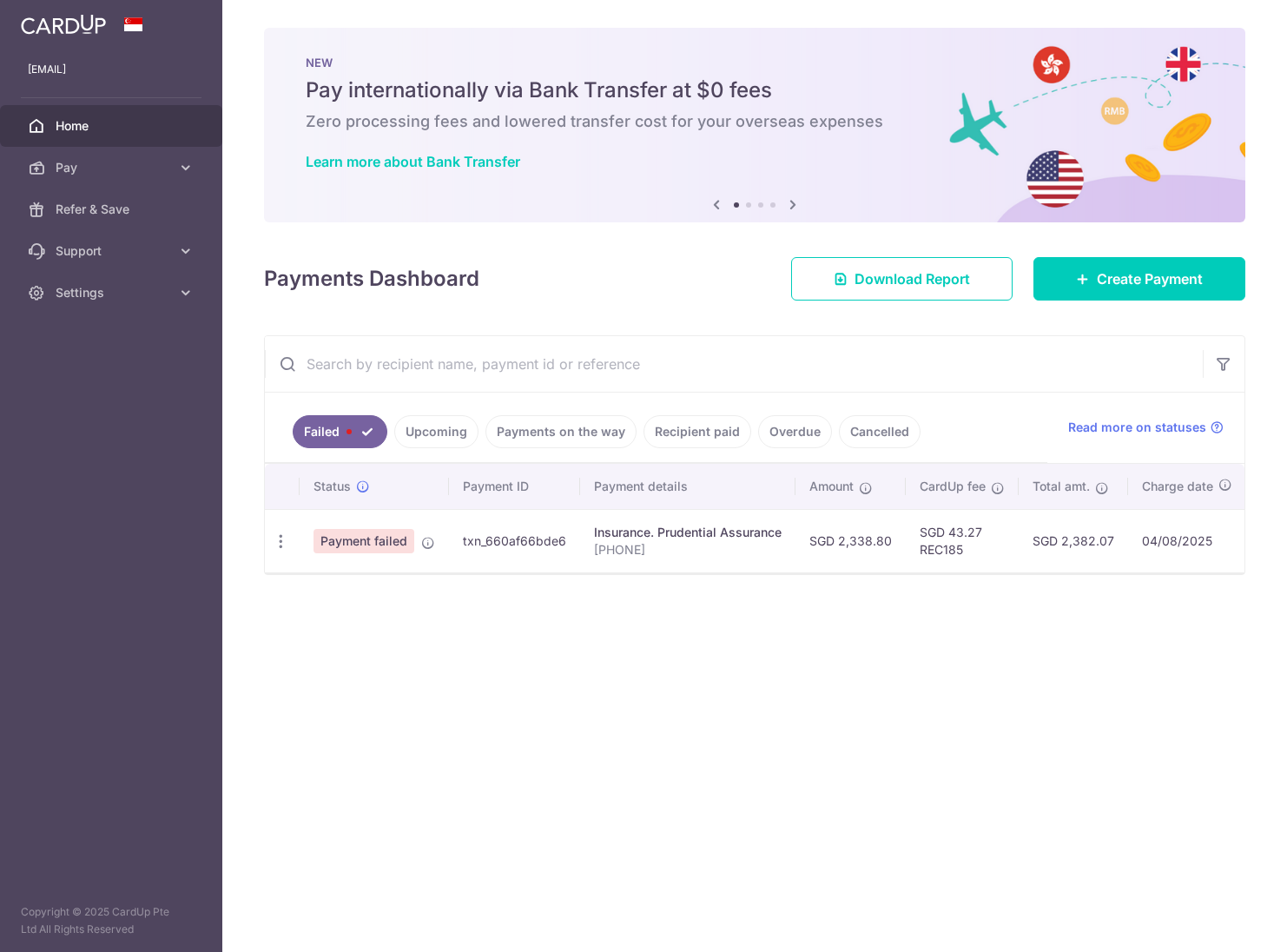 scroll, scrollTop: 0, scrollLeft: 0, axis: both 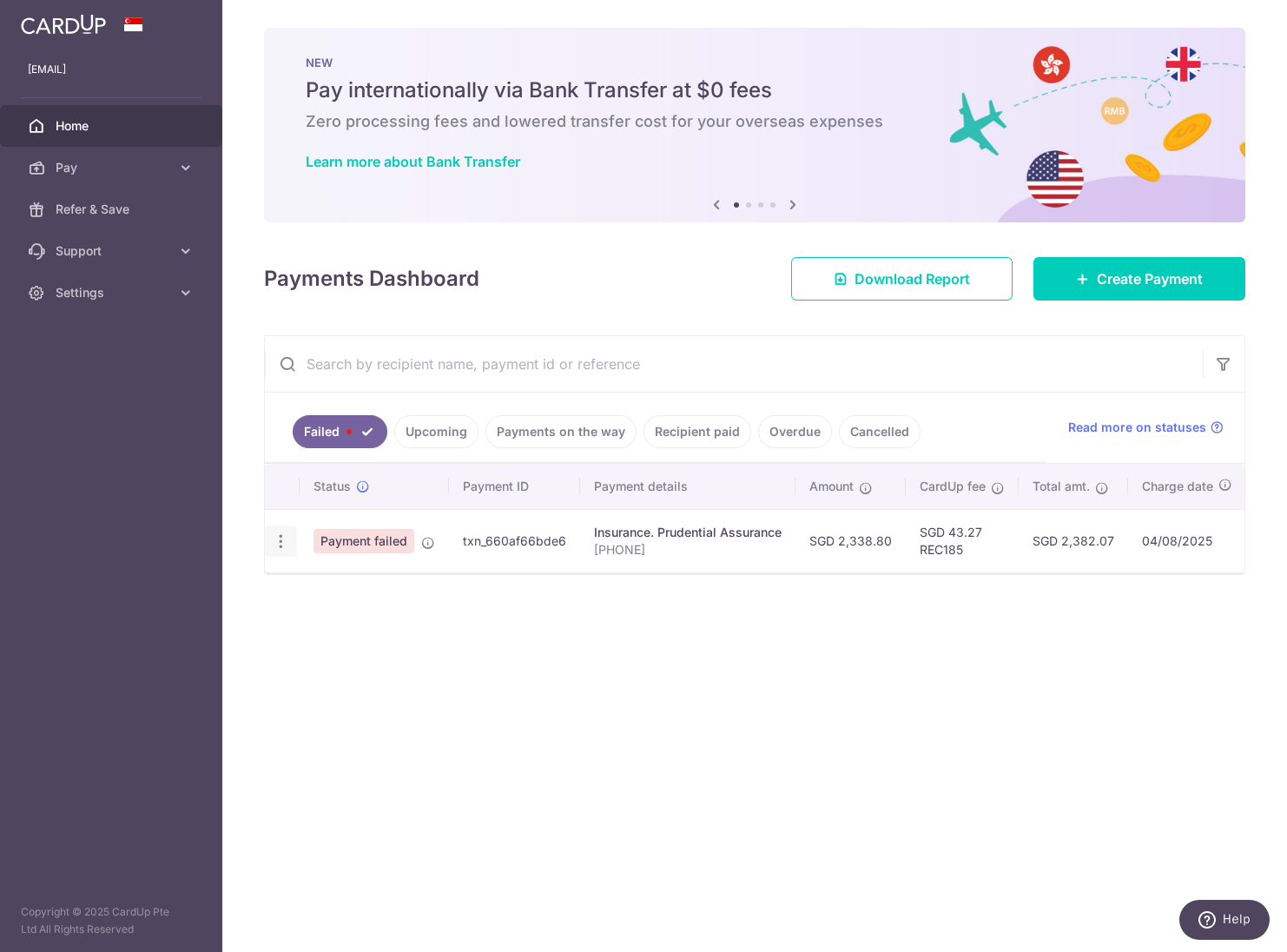click at bounding box center (280, 541) 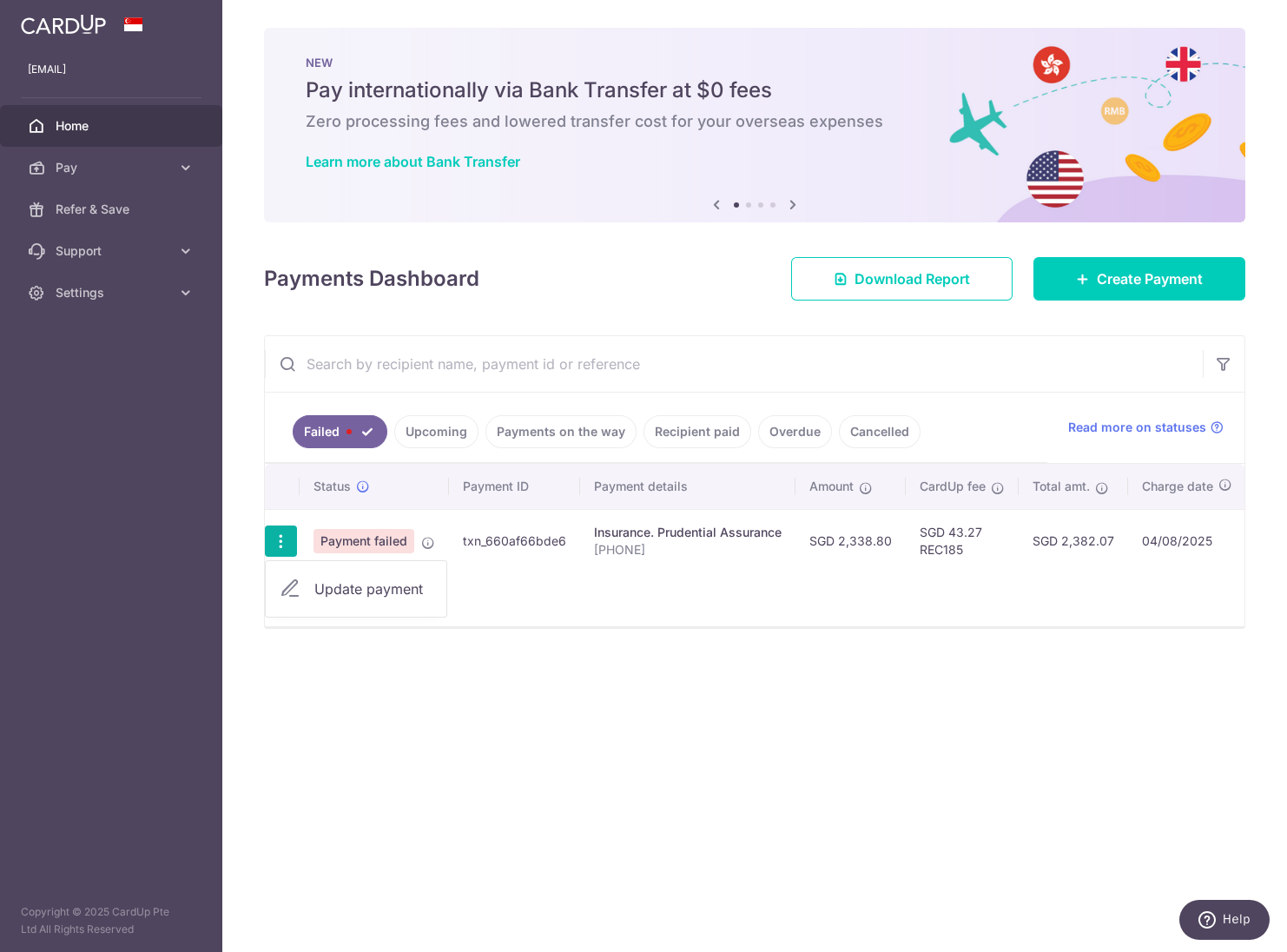 click on "Update payment" at bounding box center [373, 589] 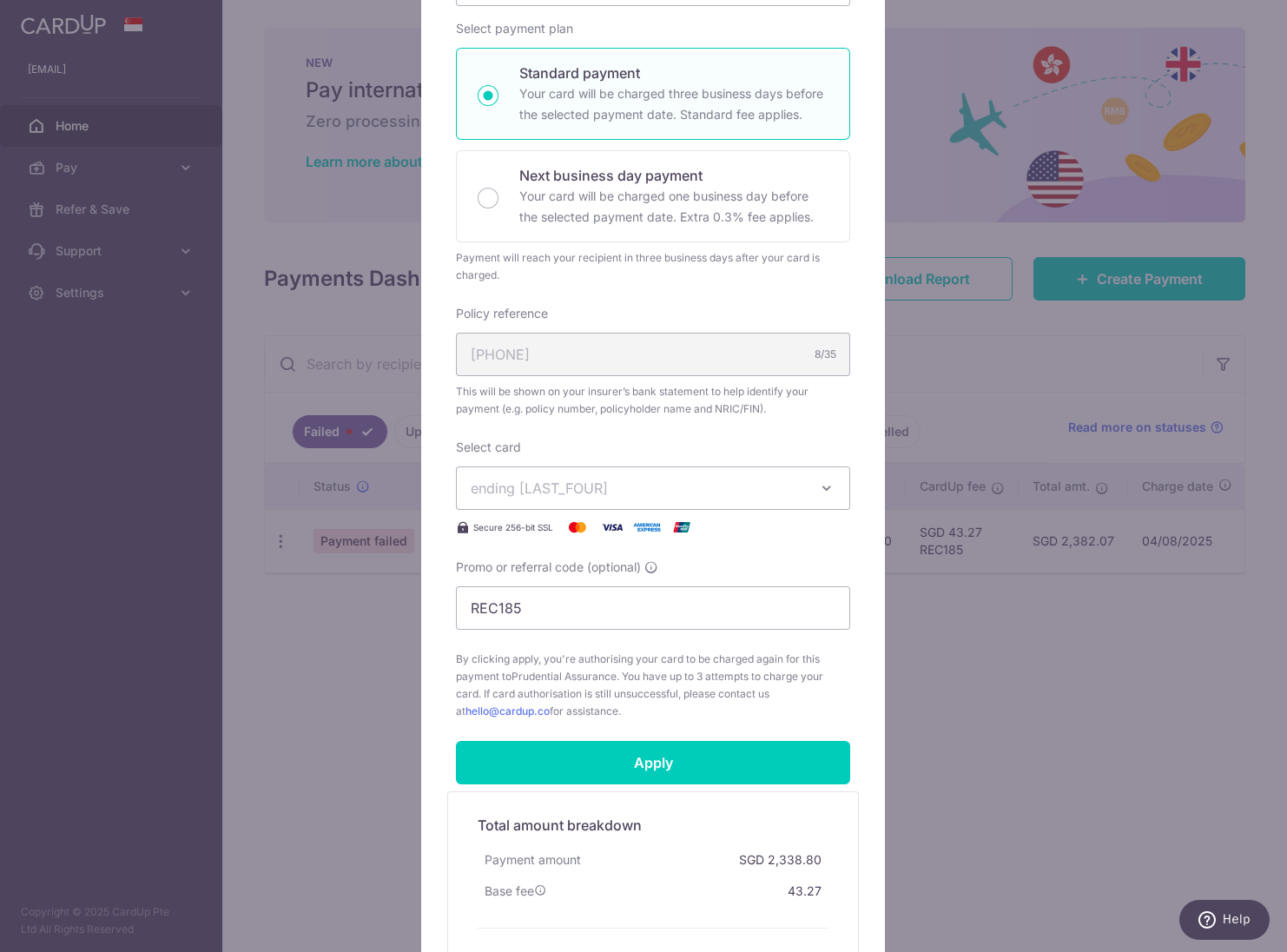 scroll, scrollTop: 455, scrollLeft: 0, axis: vertical 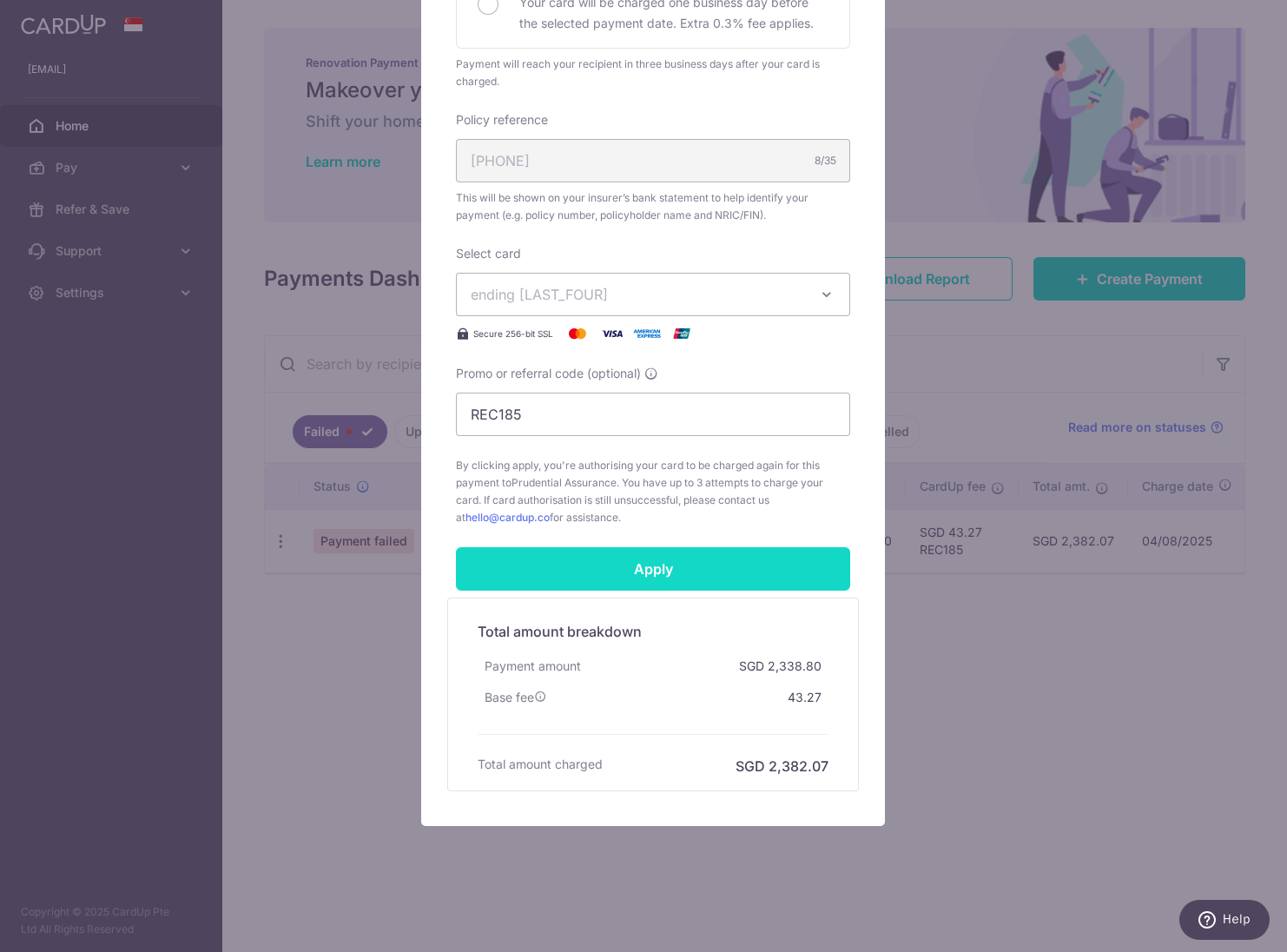 click on "Apply" at bounding box center [653, 569] 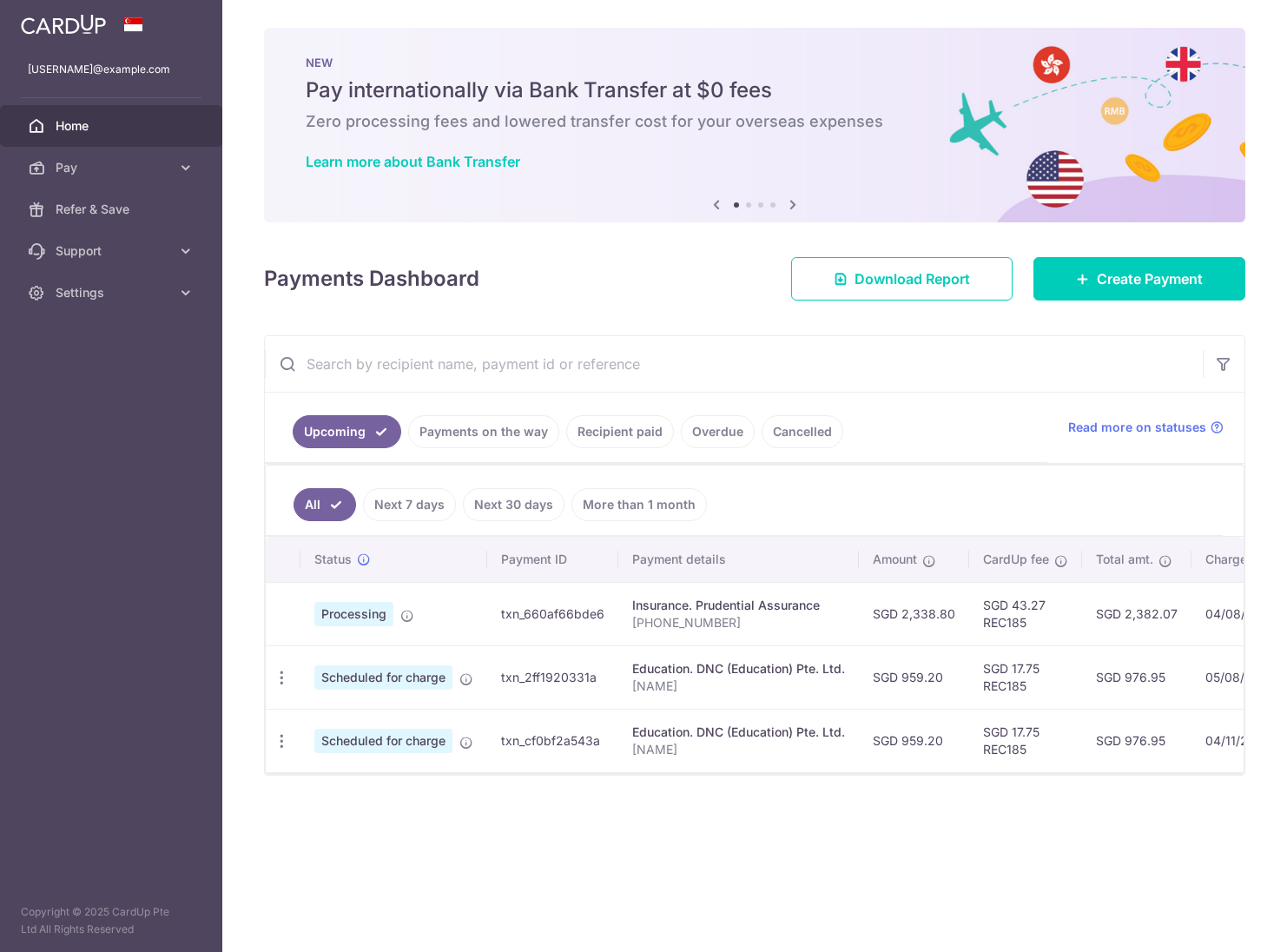 scroll, scrollTop: 0, scrollLeft: 0, axis: both 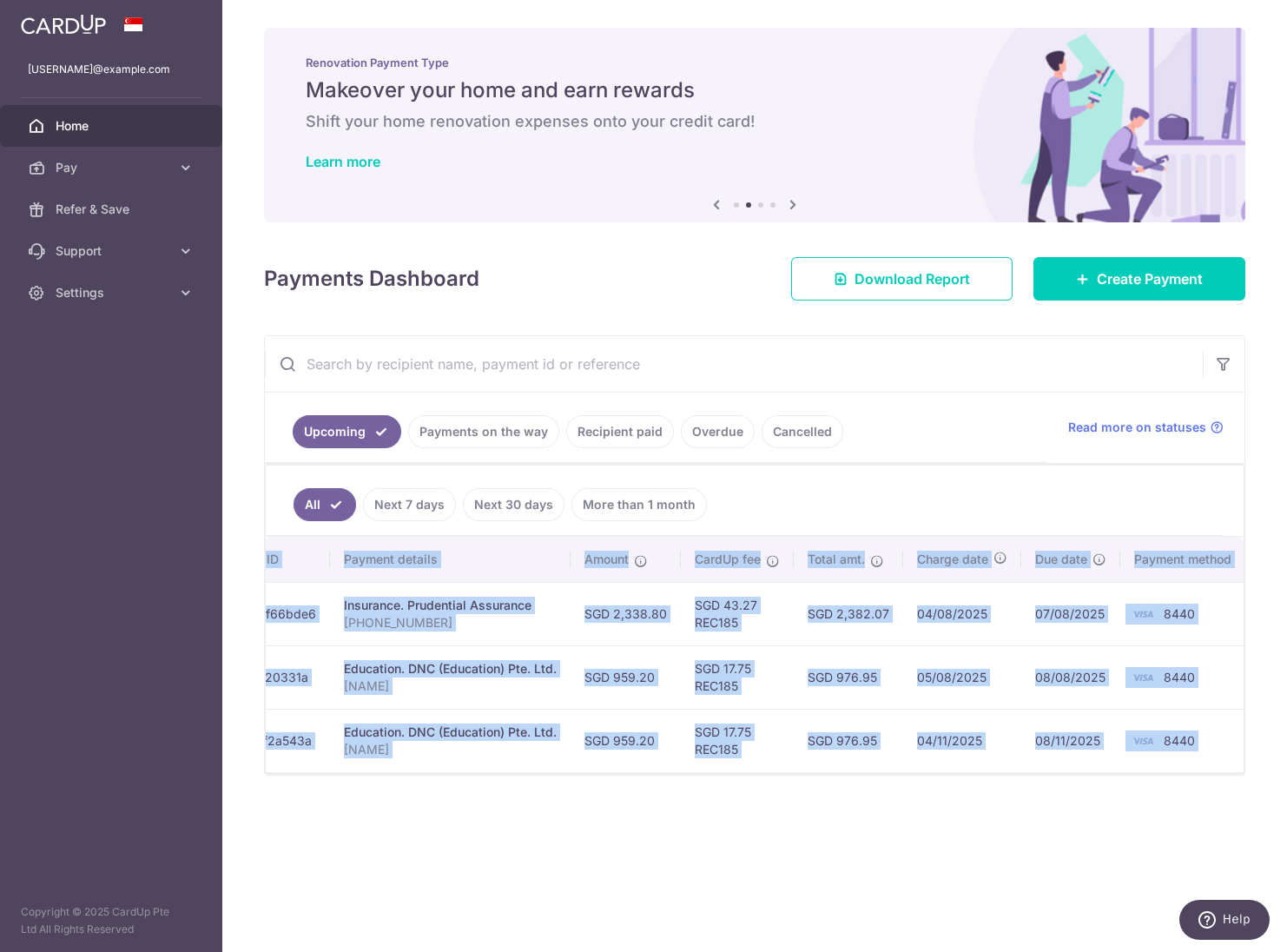 drag, startPoint x: 805, startPoint y: 789, endPoint x: 293, endPoint y: 783, distance: 512.0352 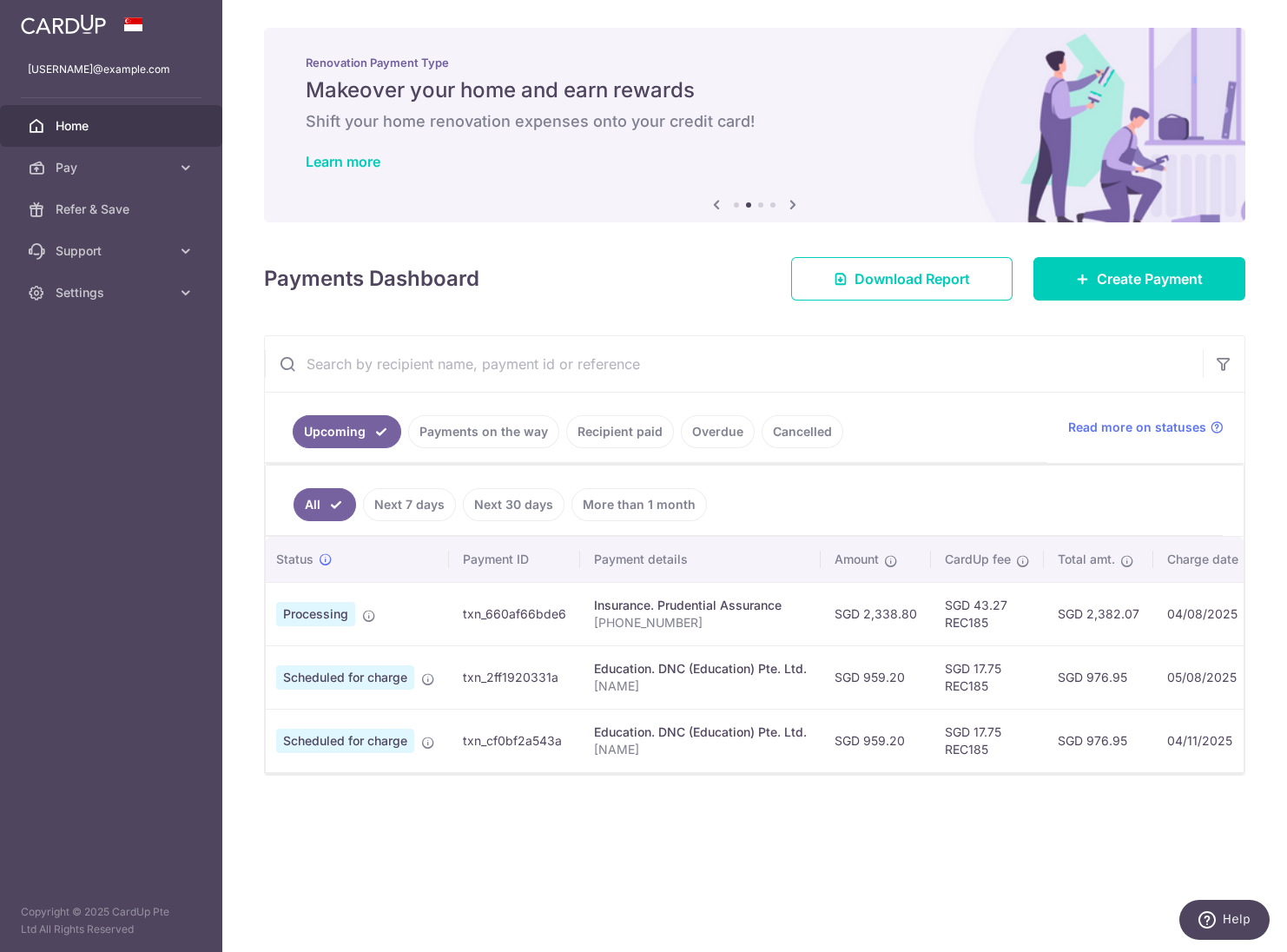 scroll, scrollTop: 0, scrollLeft: 34, axis: horizontal 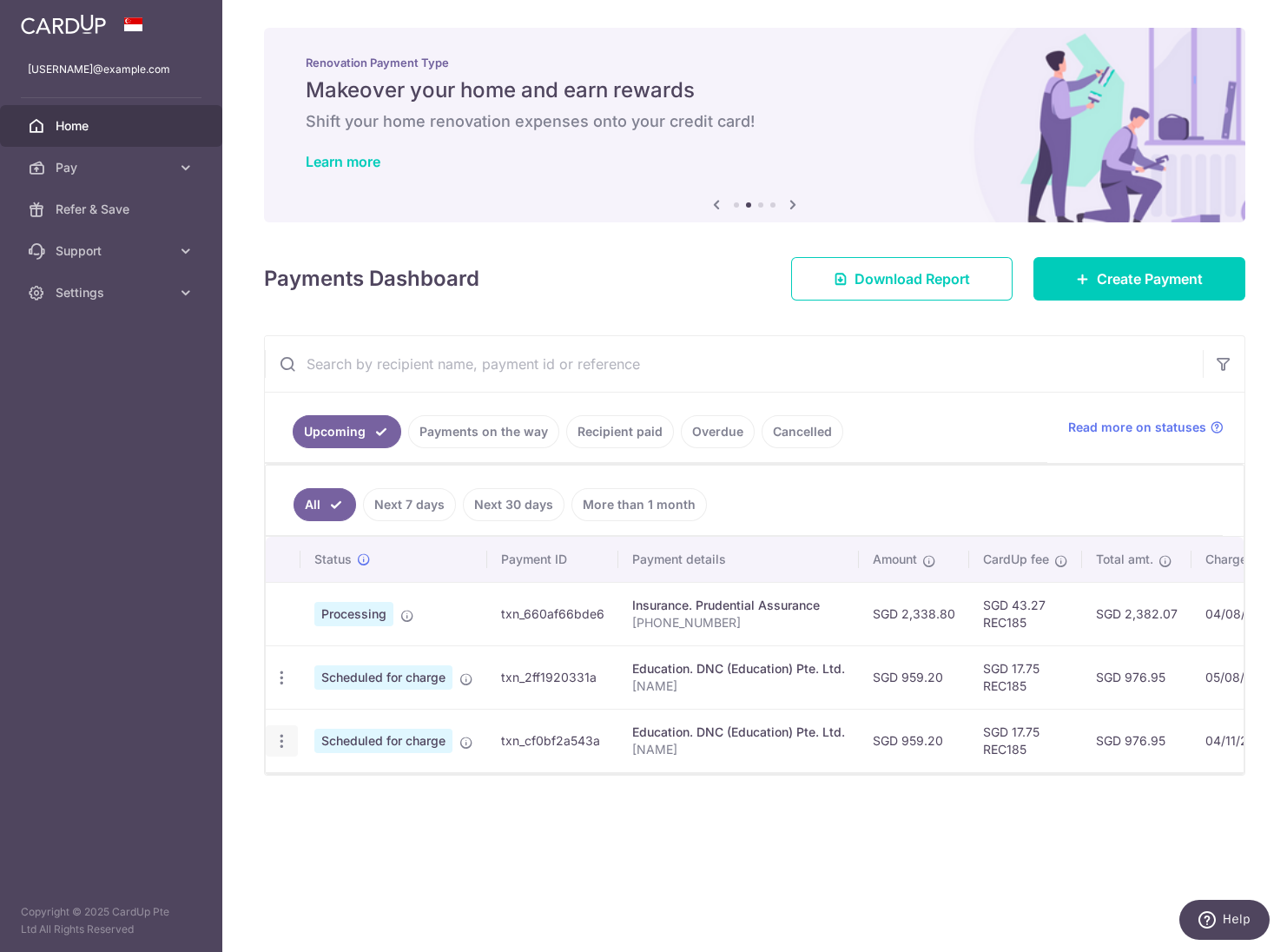 click at bounding box center [281, 678] 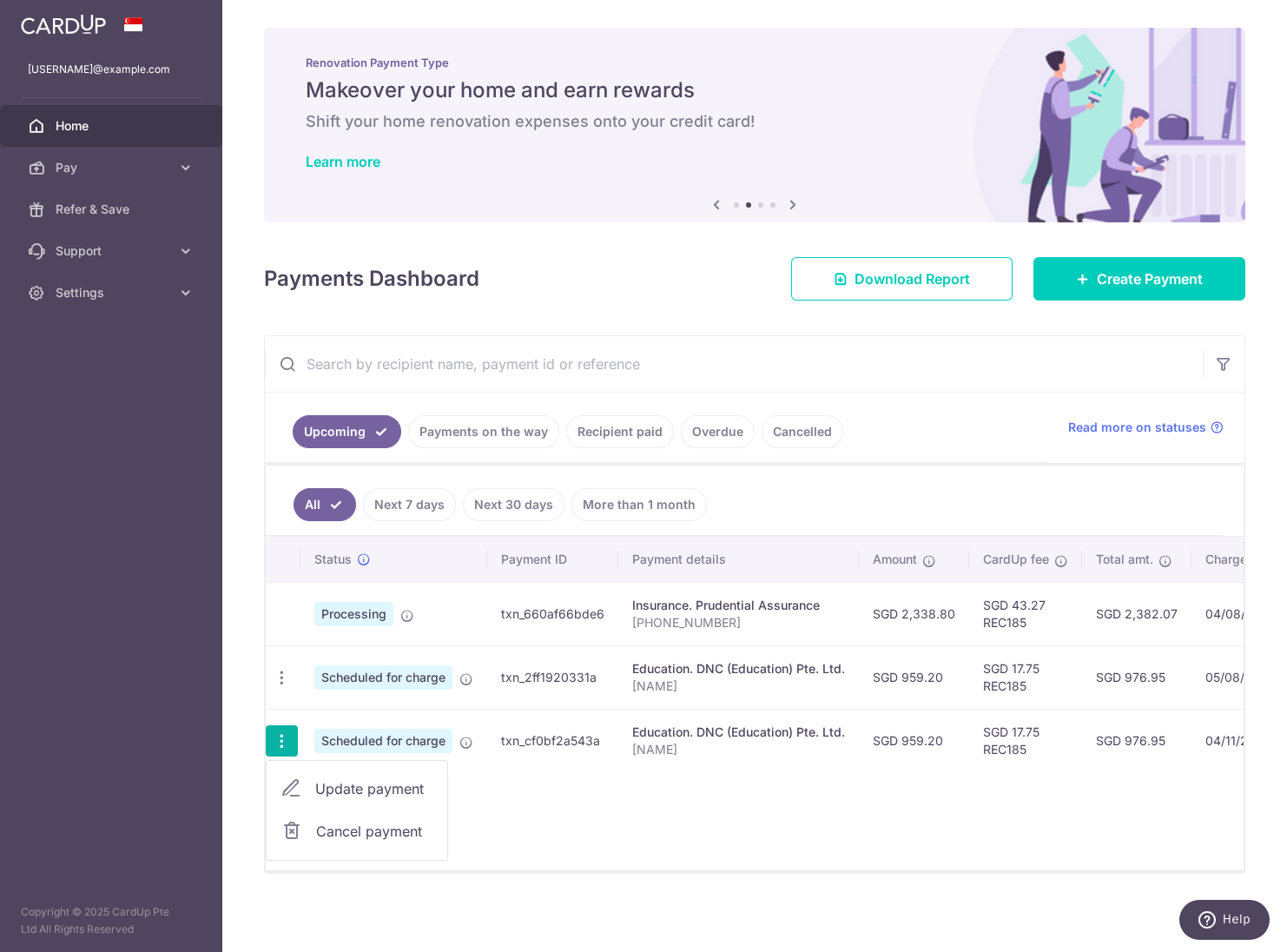 click on "Cancel payment" at bounding box center [374, 831] 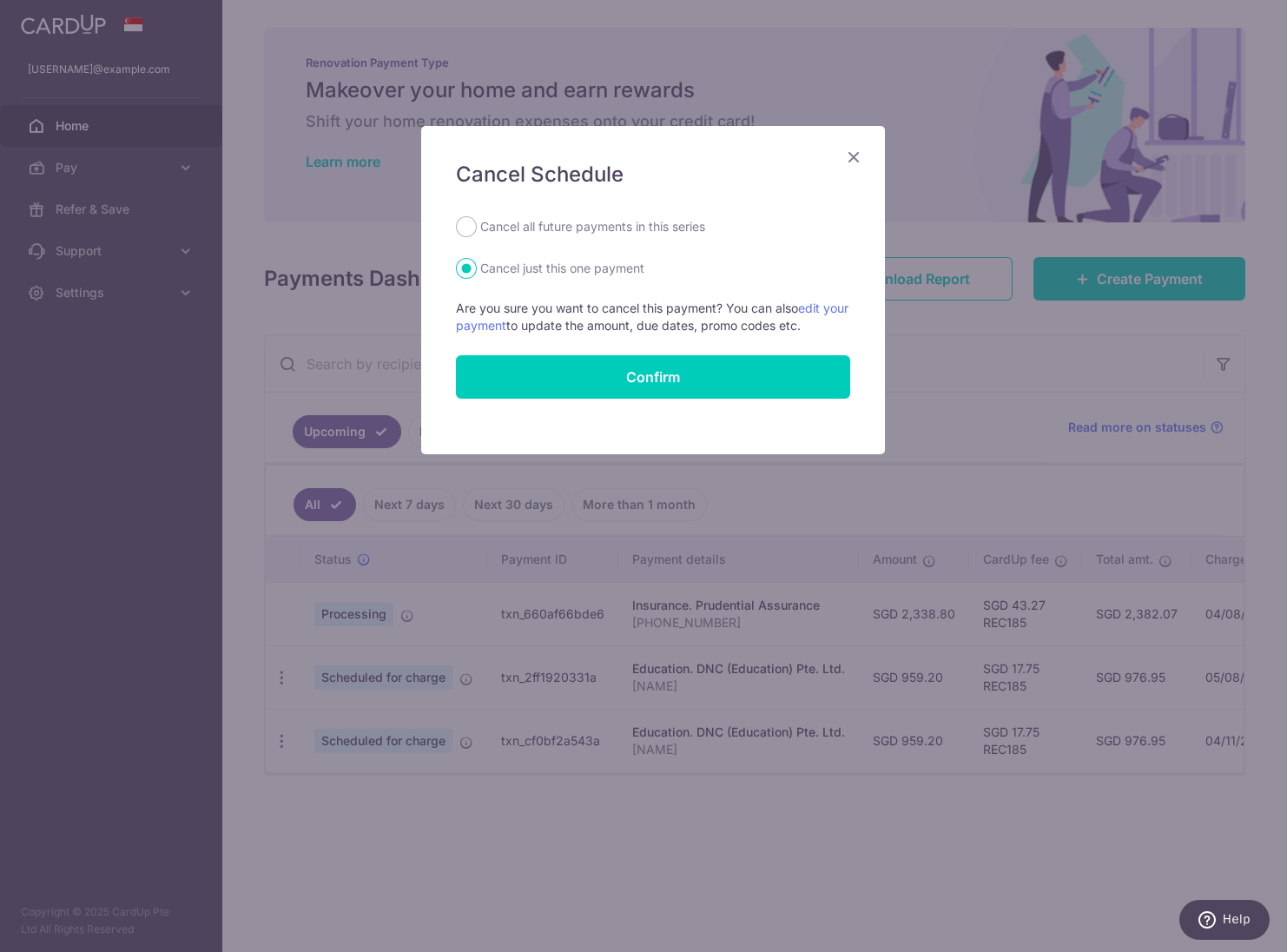 click on "Cancel Schedule
Cancel all future payments in this series
Cancel just this one payment
Are you sure you want to cancel this payment? You can also  edit your payment  to update the amount, due dates, promo codes etc.
Confirm" at bounding box center (653, 290) 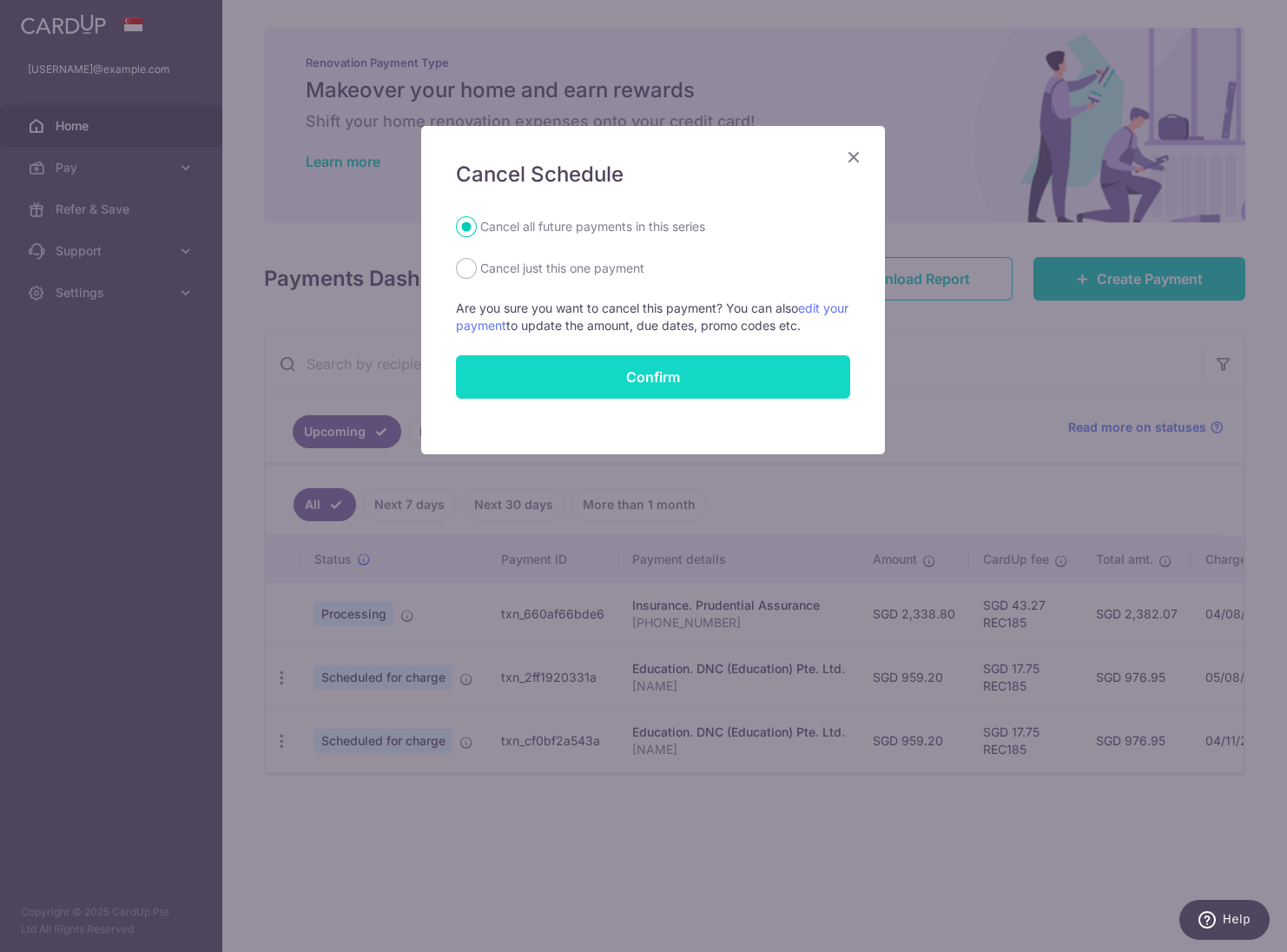 click on "Confirm" at bounding box center (653, 377) 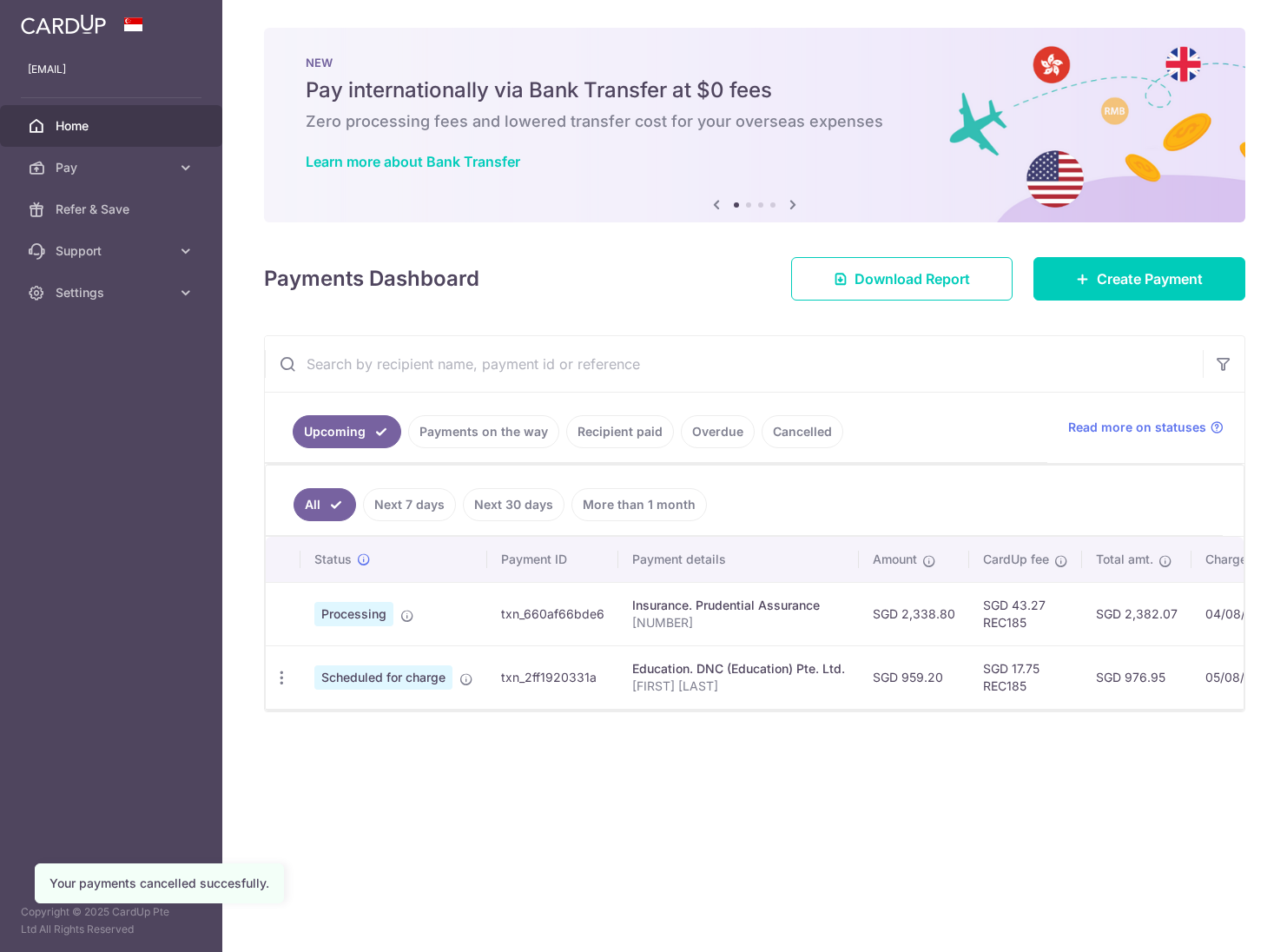 scroll, scrollTop: 0, scrollLeft: 0, axis: both 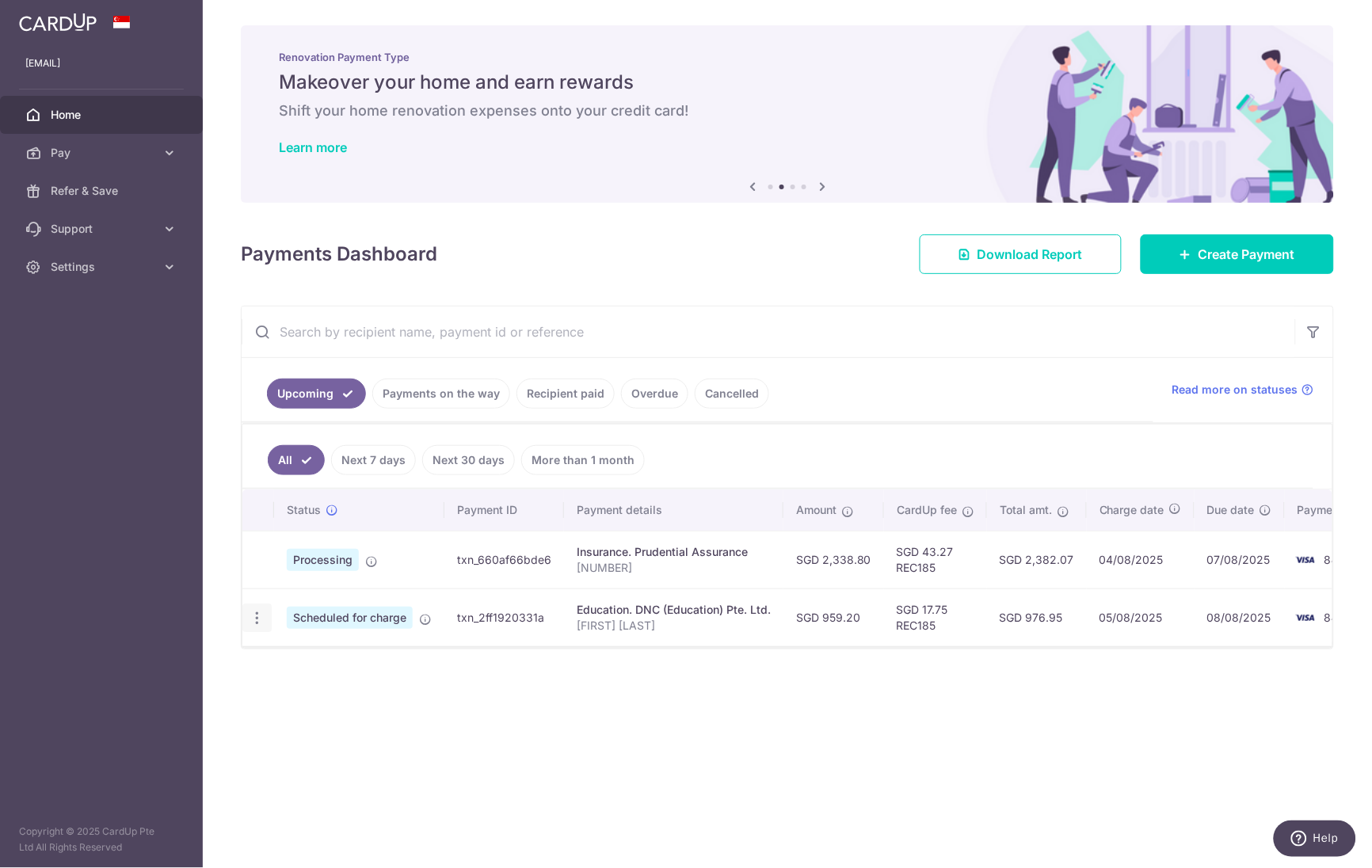 click at bounding box center (257, 618) 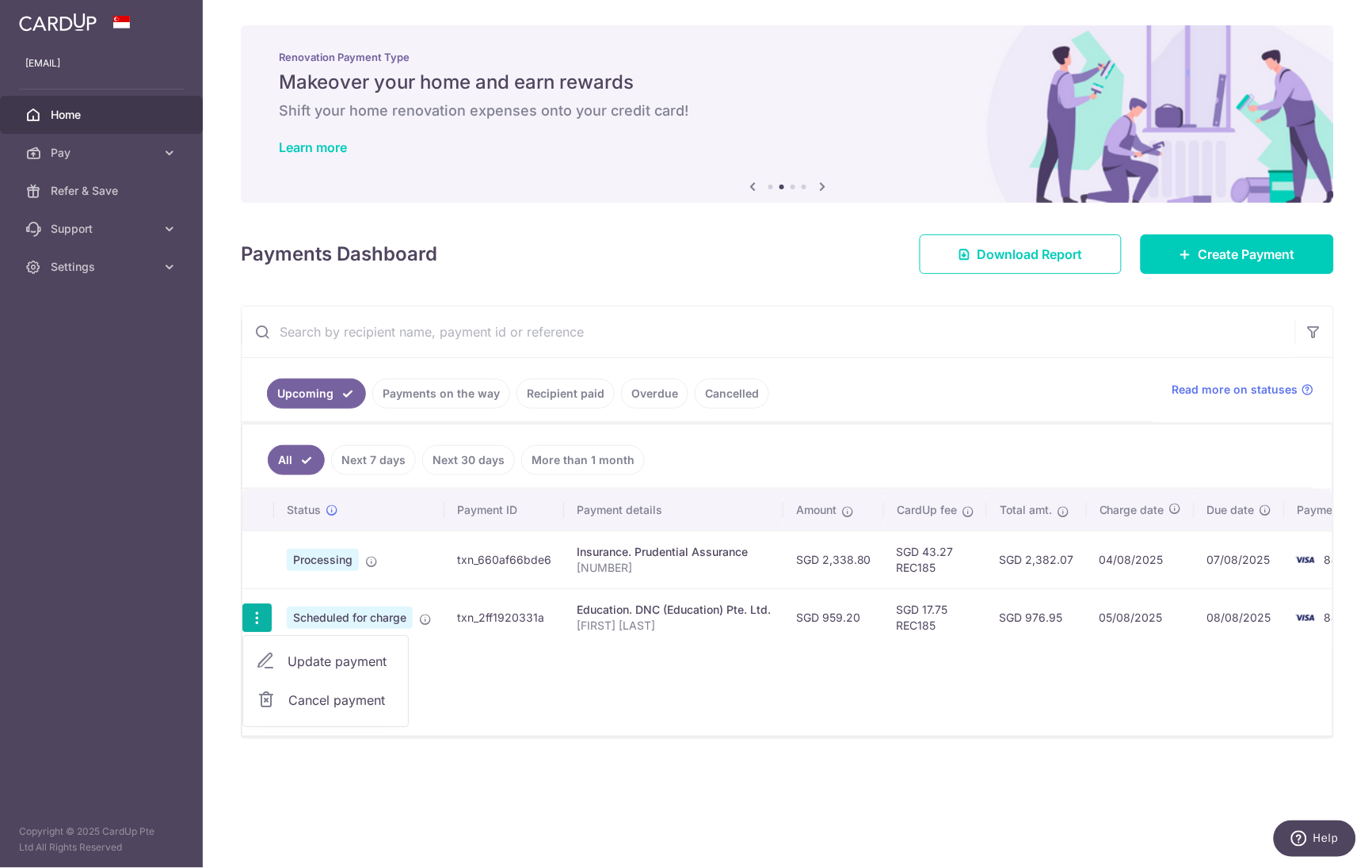 click on "Status
Payment ID
Payment details
Amount
CardUp fee
Total amt.
Charge date
Due date
Payment method
Processing
txn_660af66bde6
Insurance. Prudential Assurance
[NUMBER]
SGD [PRICE]
SGD [PRICE]
REC185
SGD [PRICE]
[DATE]
[DATE]
[LAST_FOUR]" at bounding box center (787, 612) 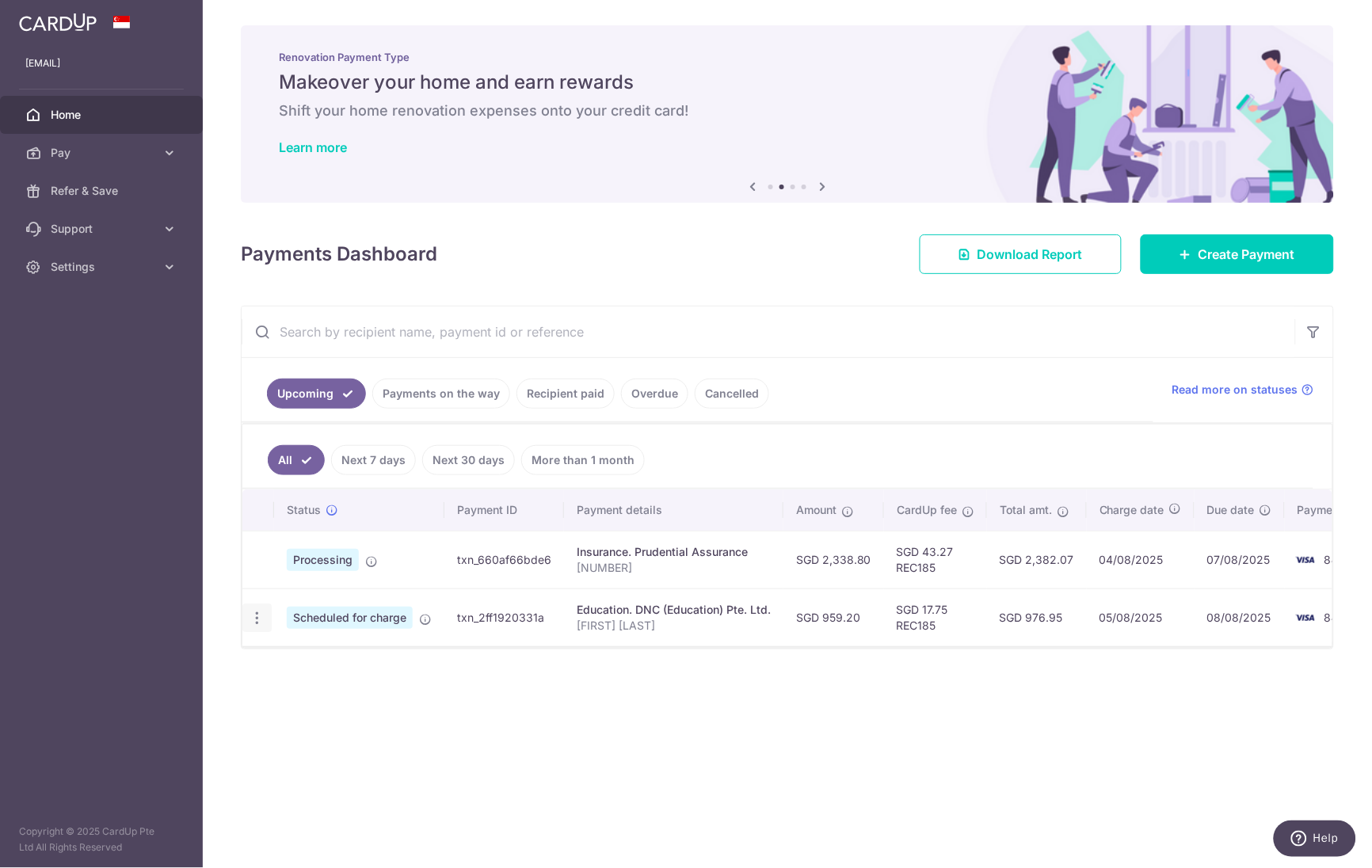 click at bounding box center [257, 618] 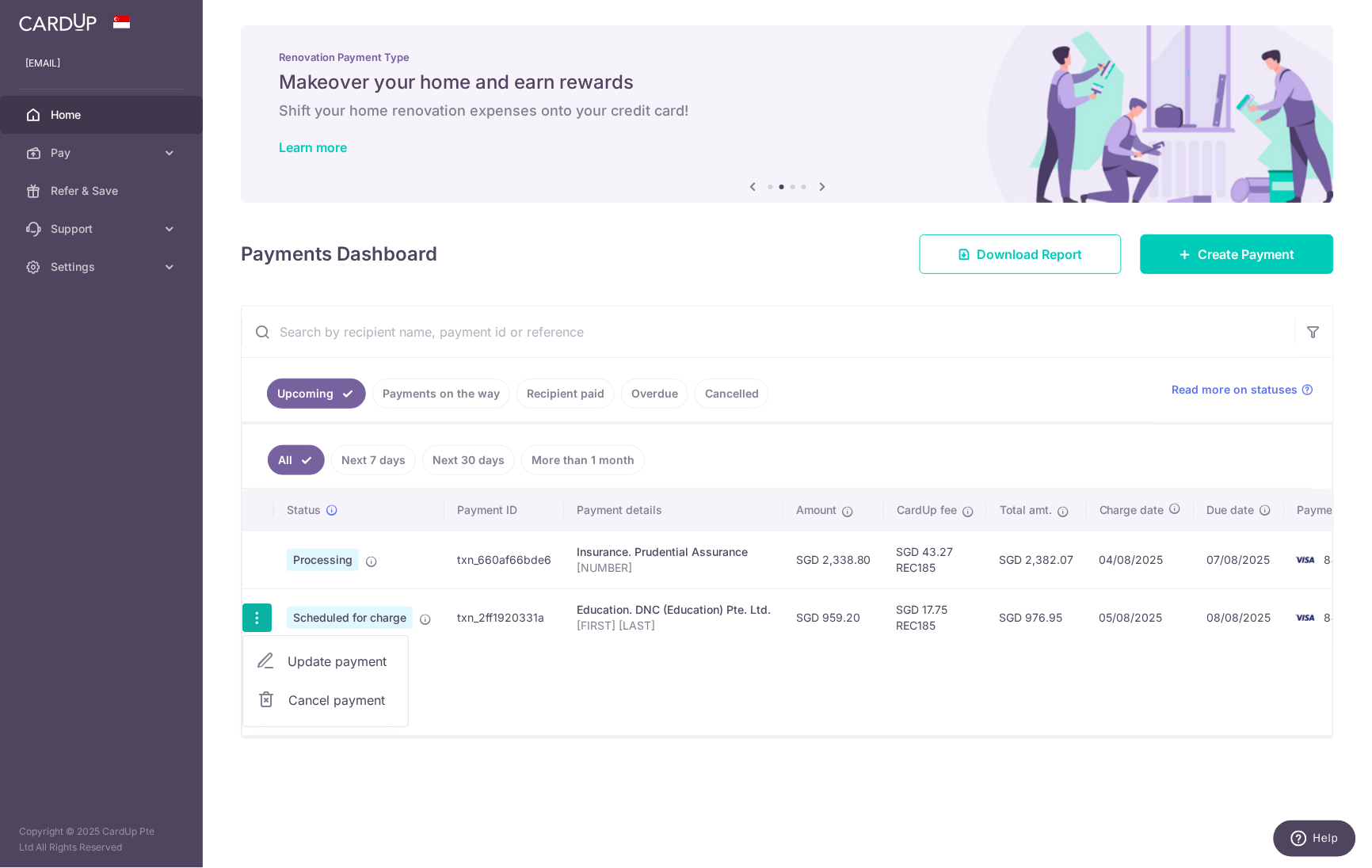click on "Update payment" at bounding box center (341, 661) 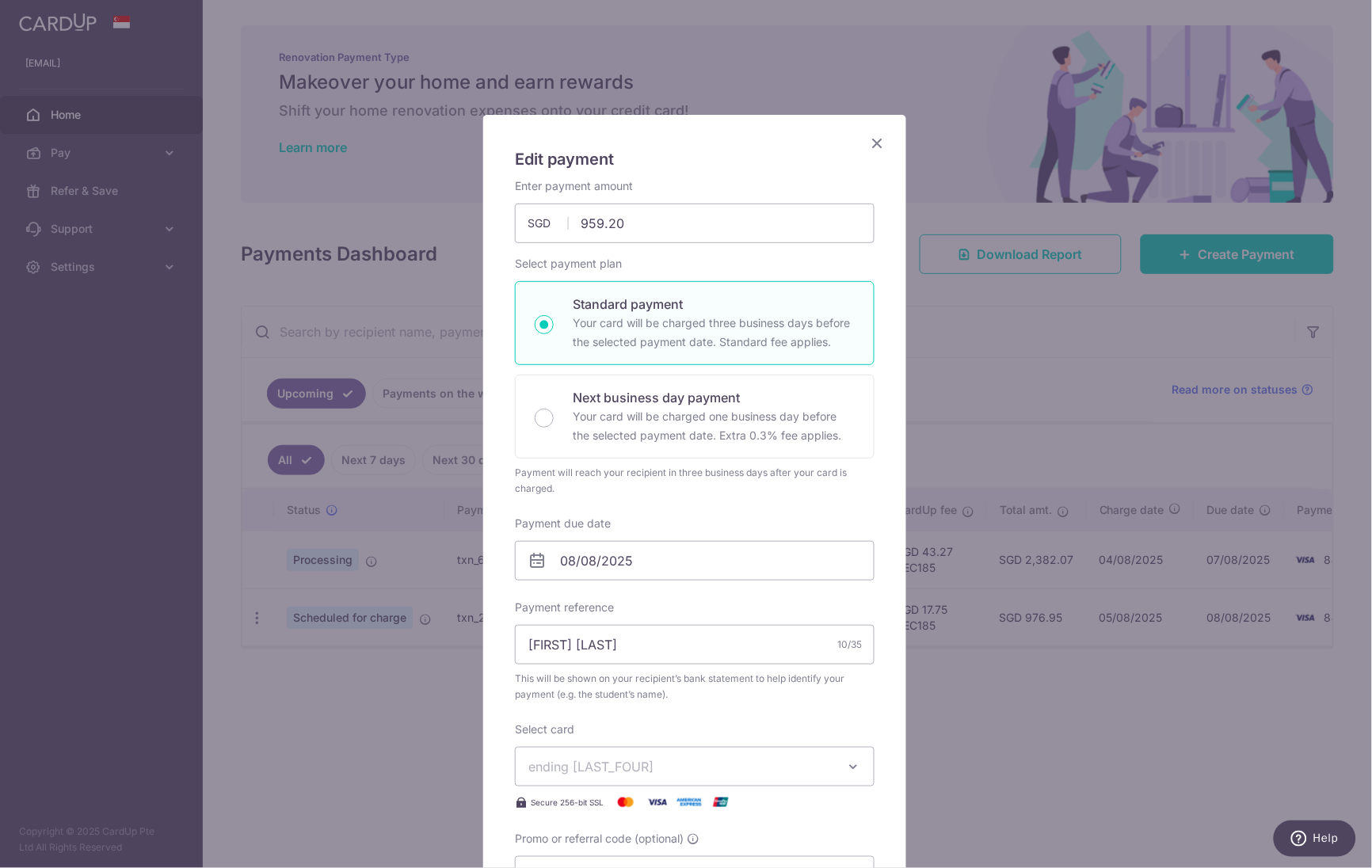 scroll, scrollTop: 356, scrollLeft: 0, axis: vertical 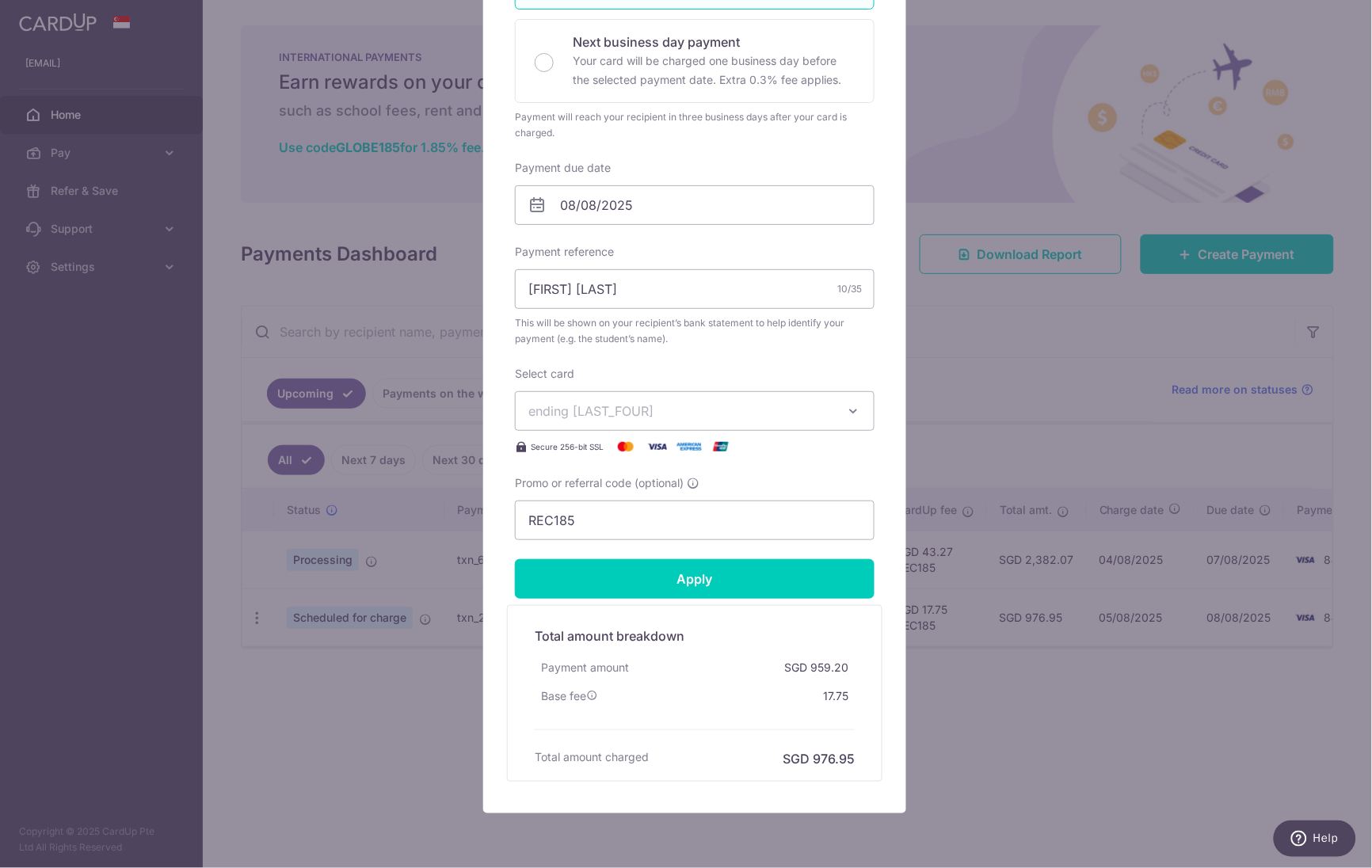 drag, startPoint x: 395, startPoint y: 768, endPoint x: 305, endPoint y: 728, distance: 98.48858 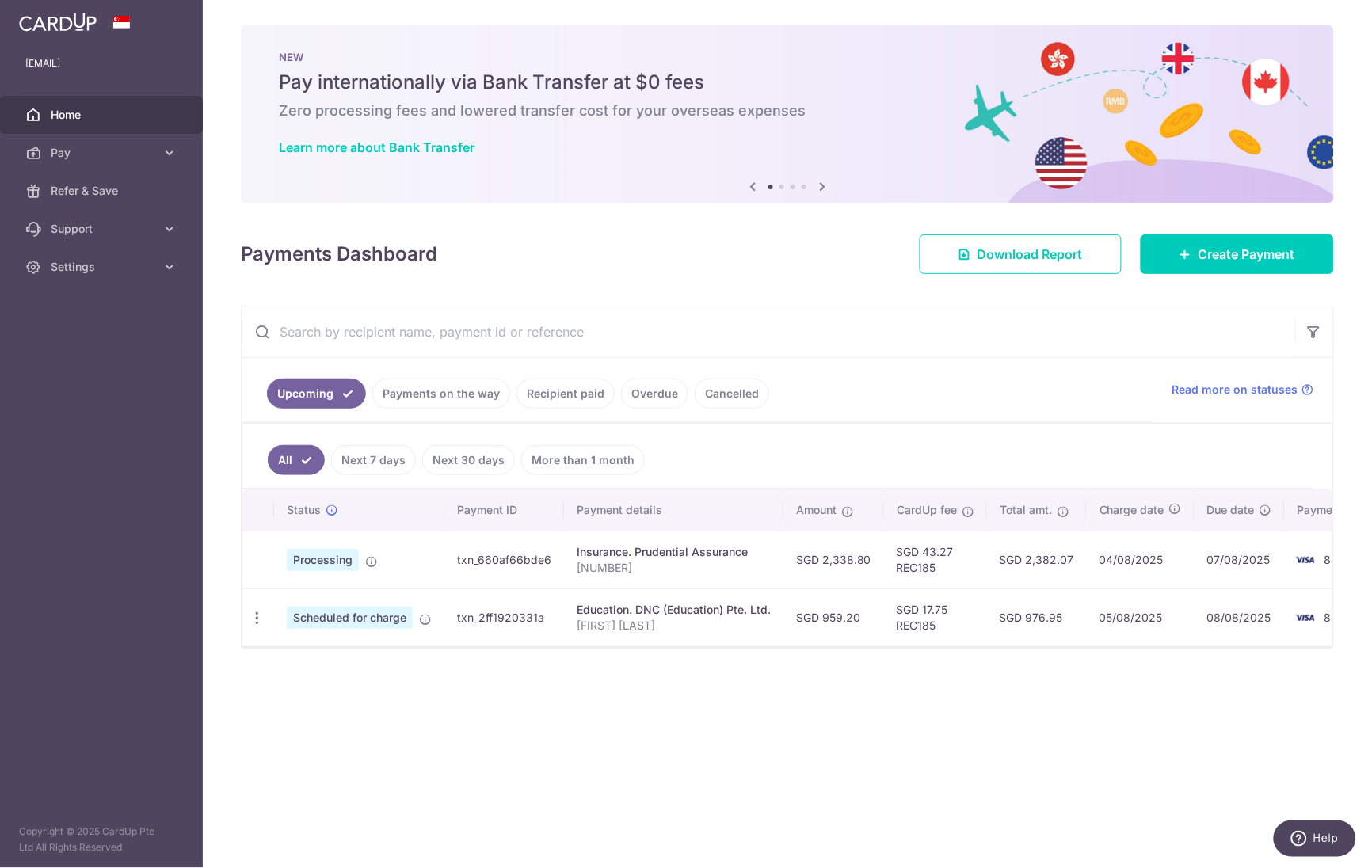 click on "×
Pause Schedule
Pause all future payments in this series
Pause just this one payment
By clicking below, you confirm you are pausing this payment to  DNC (Education) Pte. Ltd.  on  [DATE] . Payments can be unpaused at anytime prior to payment taken date.
Confirm
Cancel Schedule
Cancel all future payments in this series
Cancel just this one payment
Approve Payment" at bounding box center [787, 434] 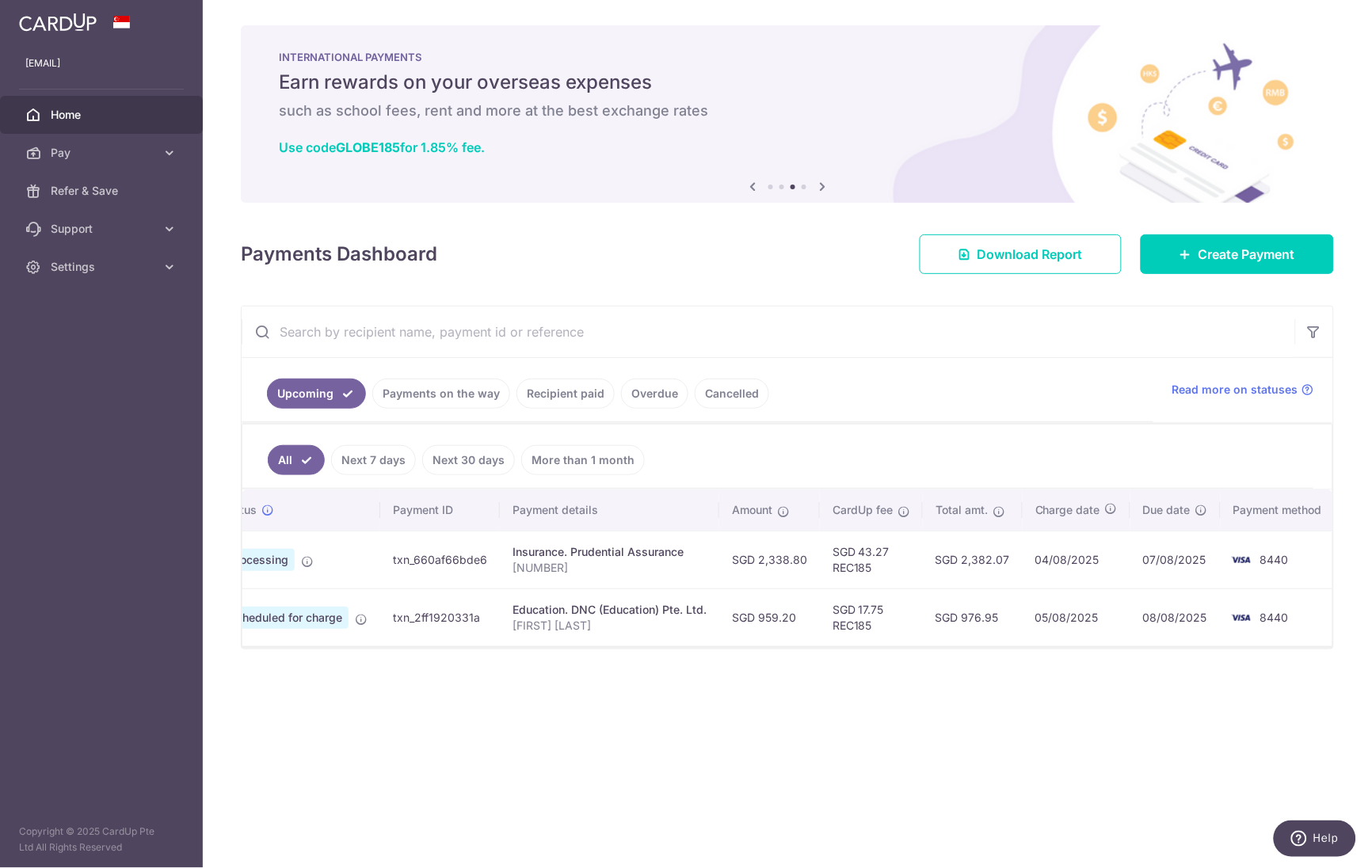 scroll, scrollTop: 0, scrollLeft: 0, axis: both 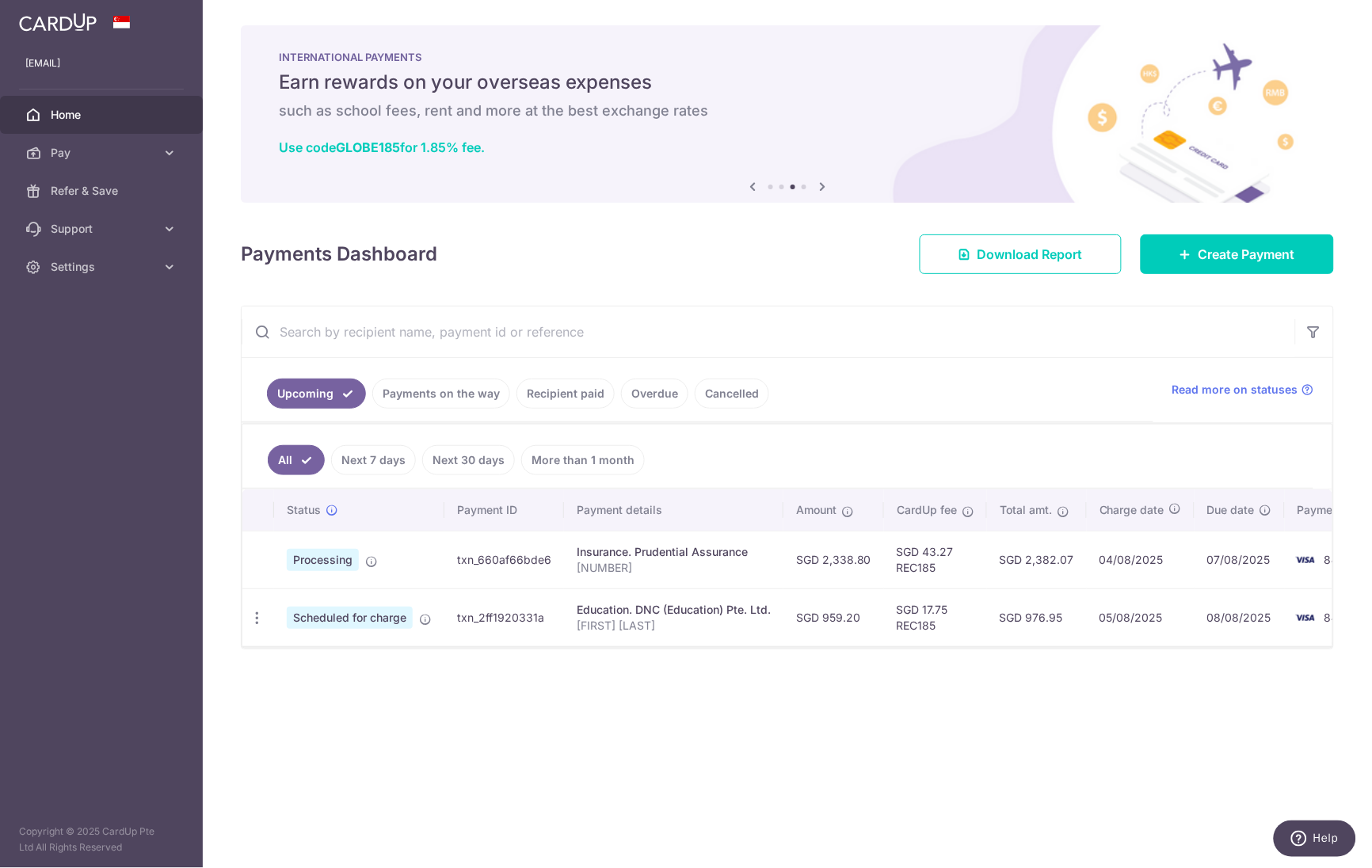 click on "Processing" at bounding box center [322, 560] 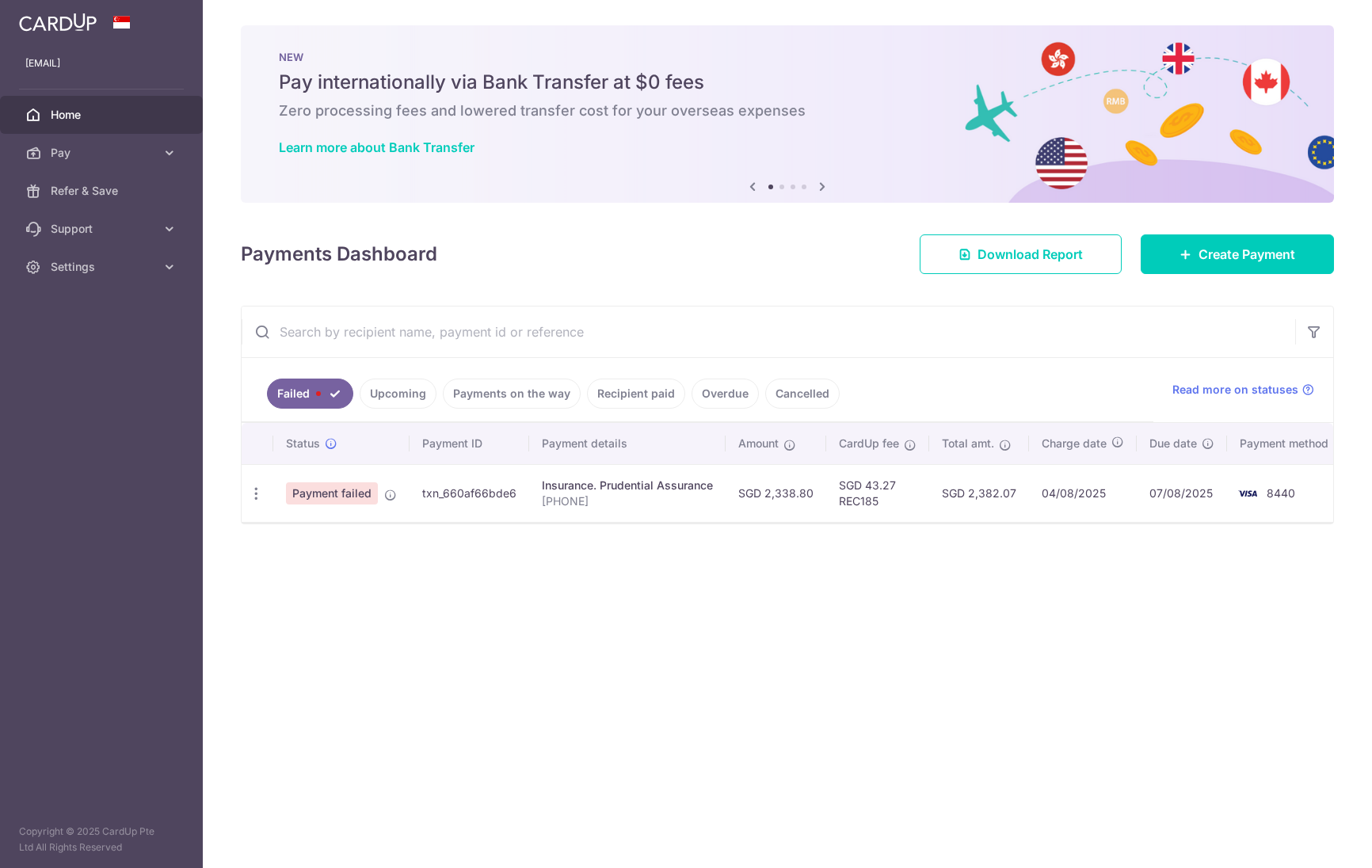 scroll, scrollTop: 0, scrollLeft: 0, axis: both 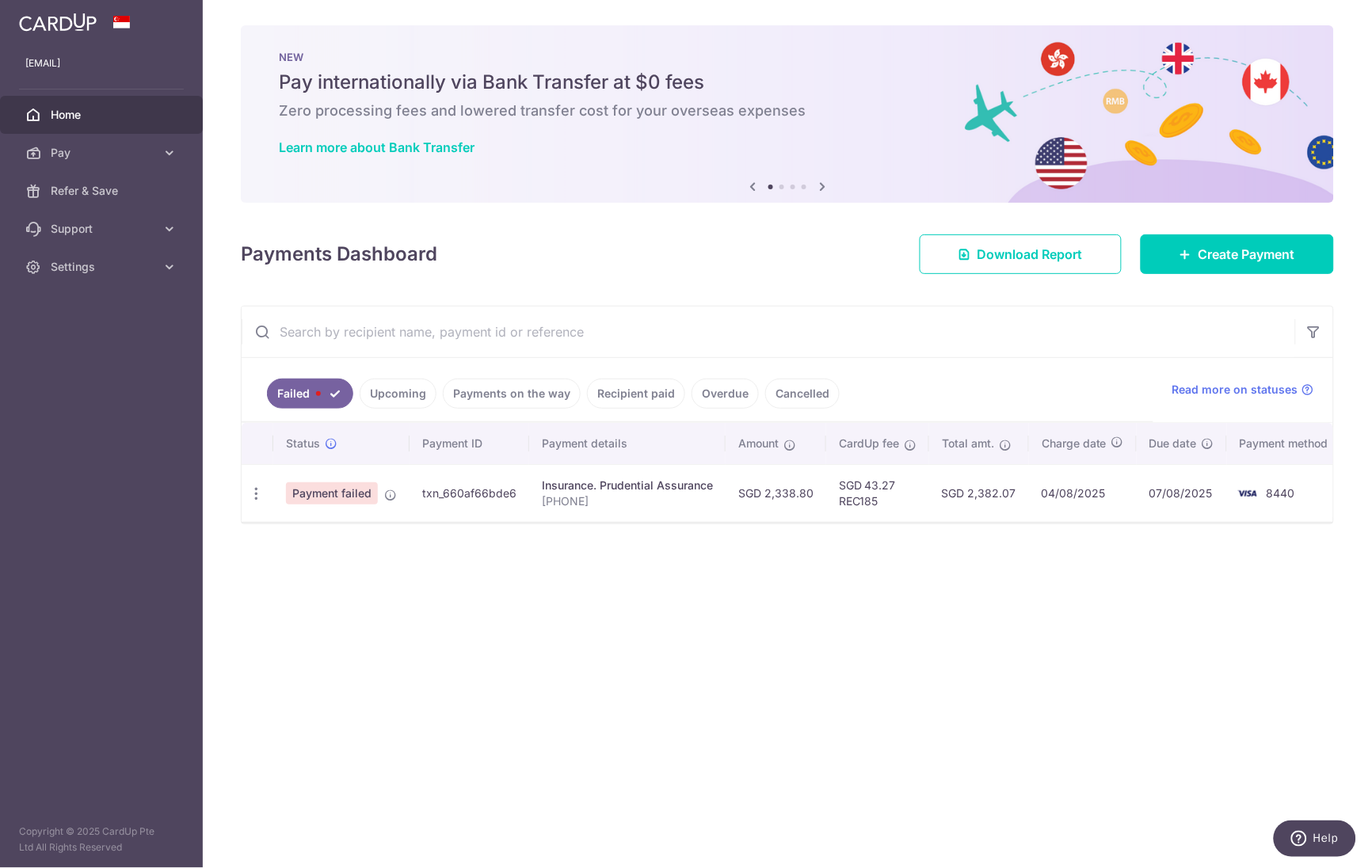 click on "Payments on the way" at bounding box center [512, 394] 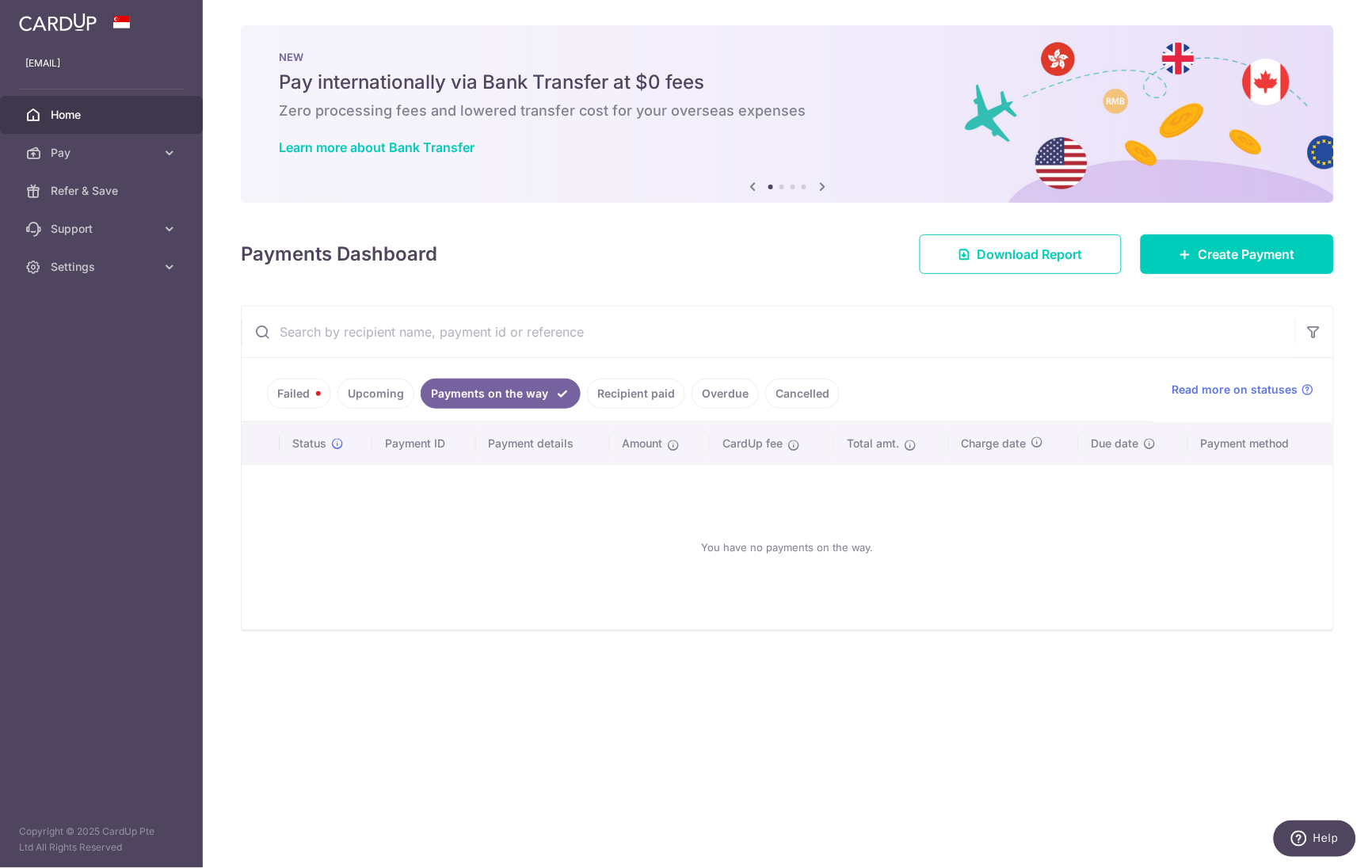 click on "Recipient paid" at bounding box center (636, 394) 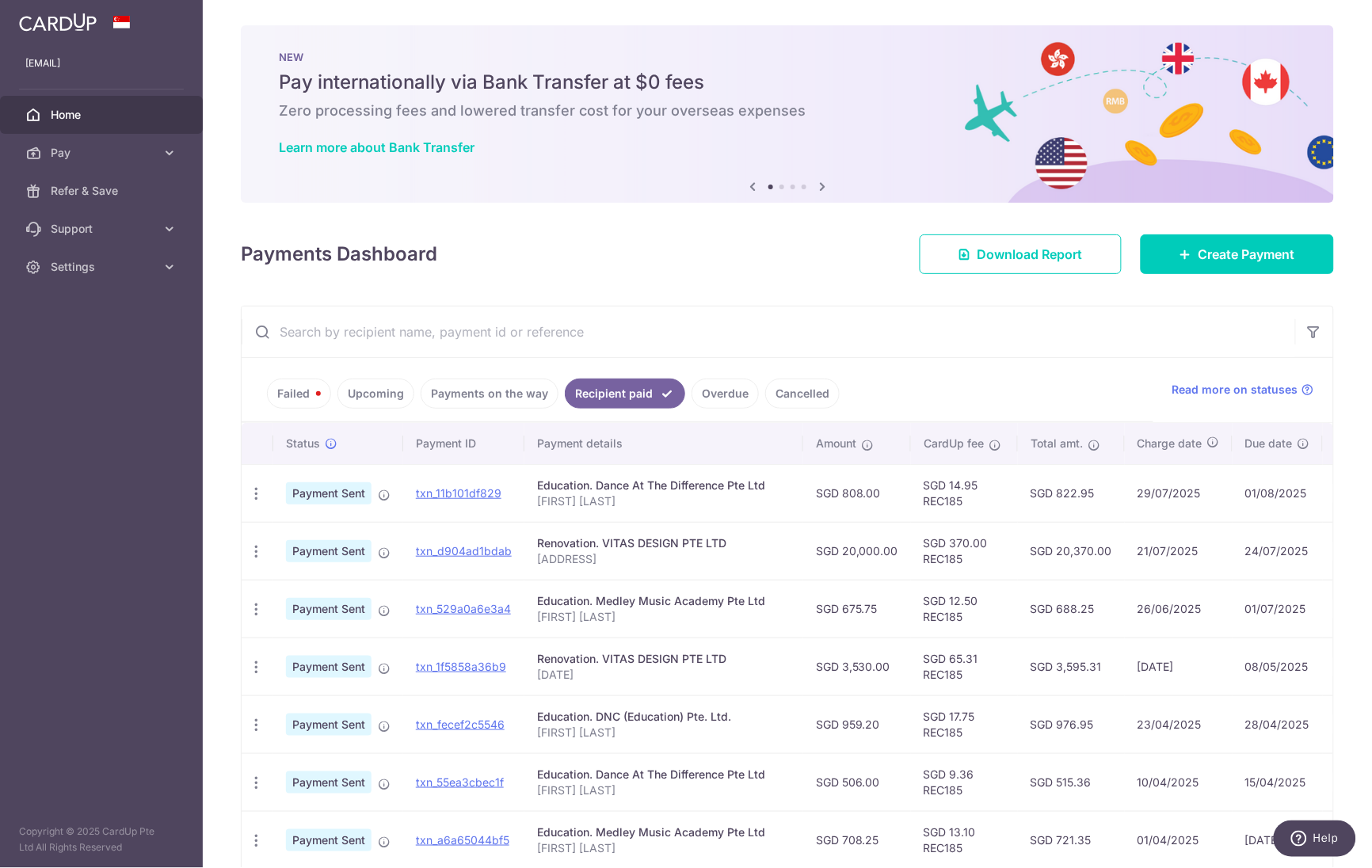 click on "Upcoming" at bounding box center [375, 394] 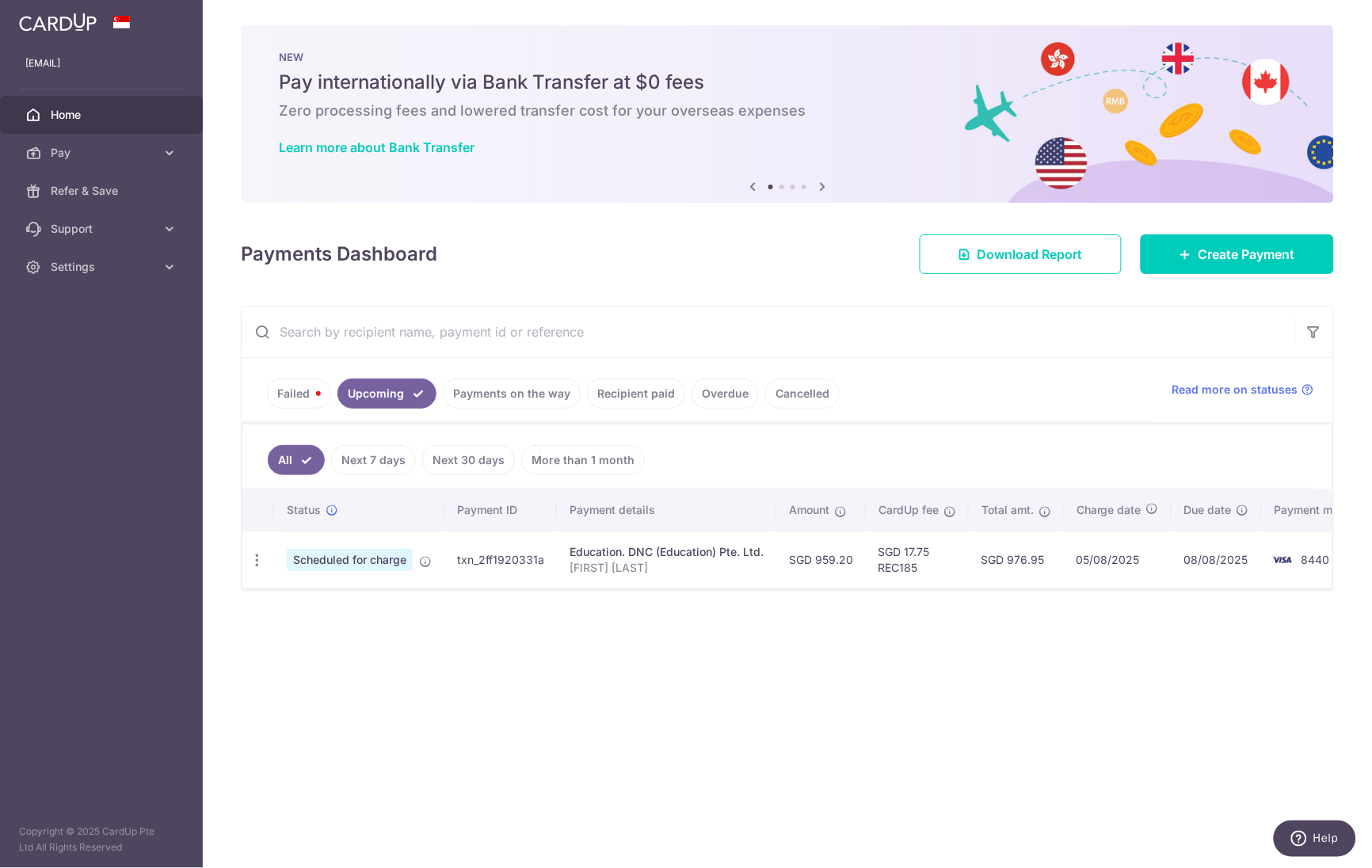 click on "Failed" at bounding box center [299, 394] 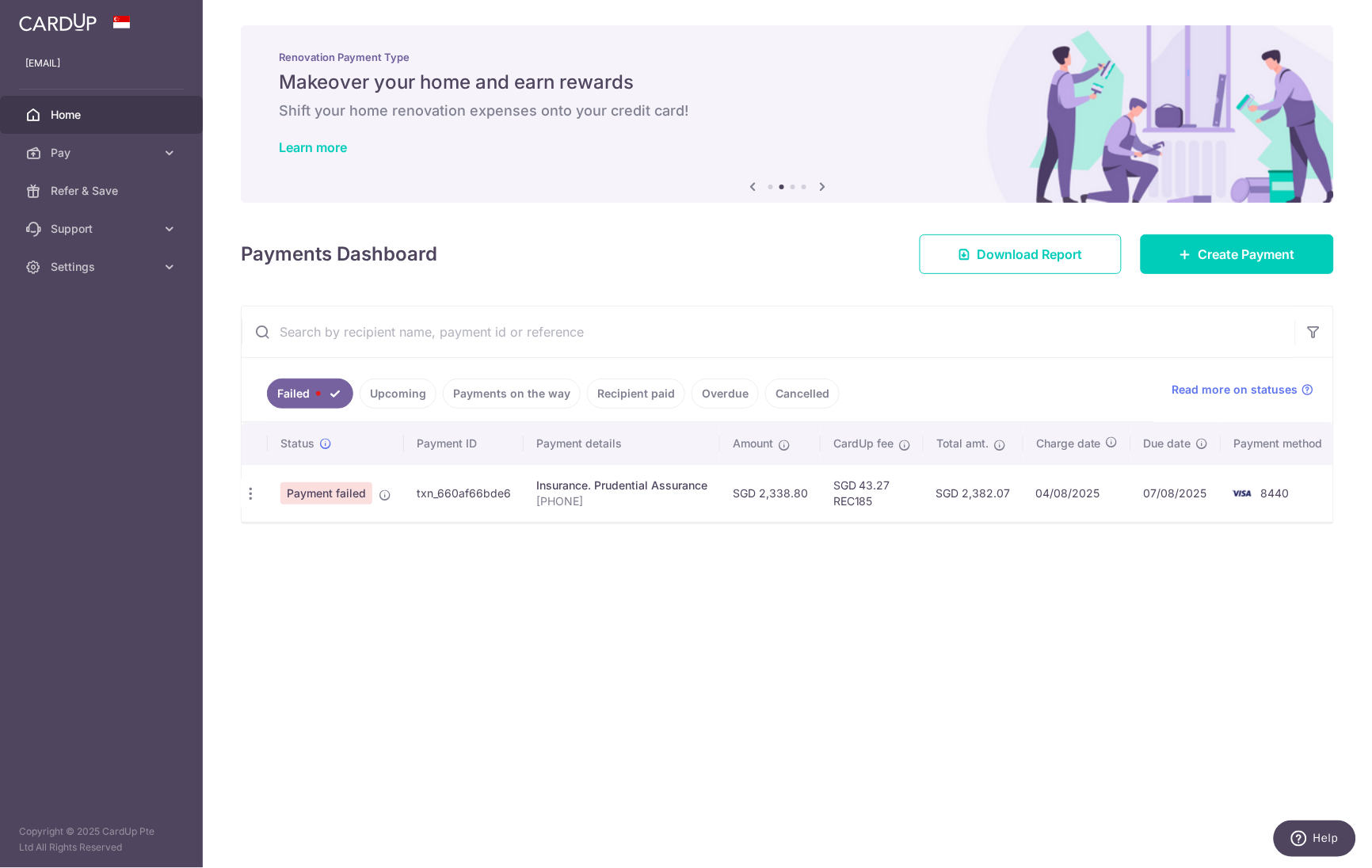 scroll, scrollTop: 0, scrollLeft: 0, axis: both 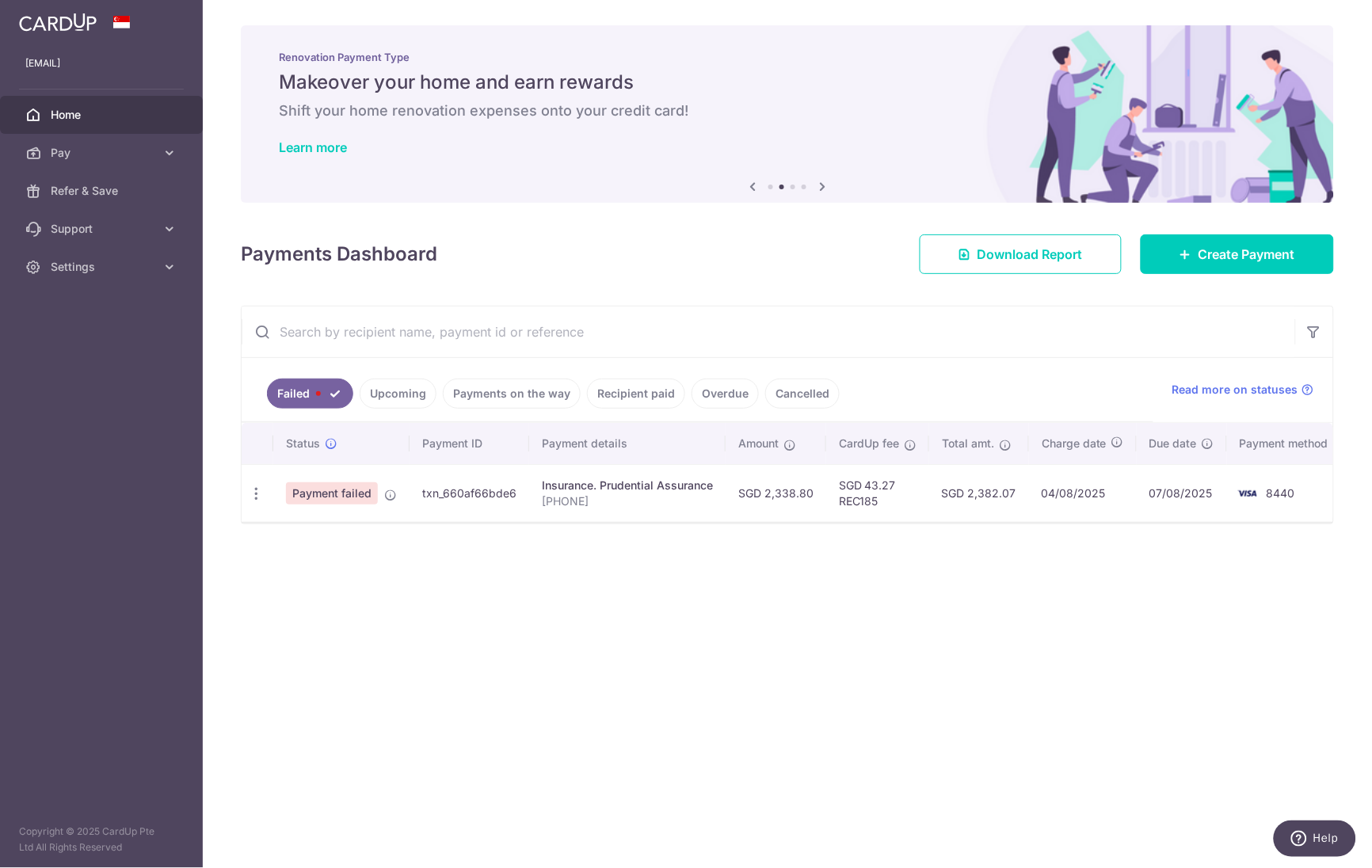 click on "txn_660af66bde6" at bounding box center (469, 493) 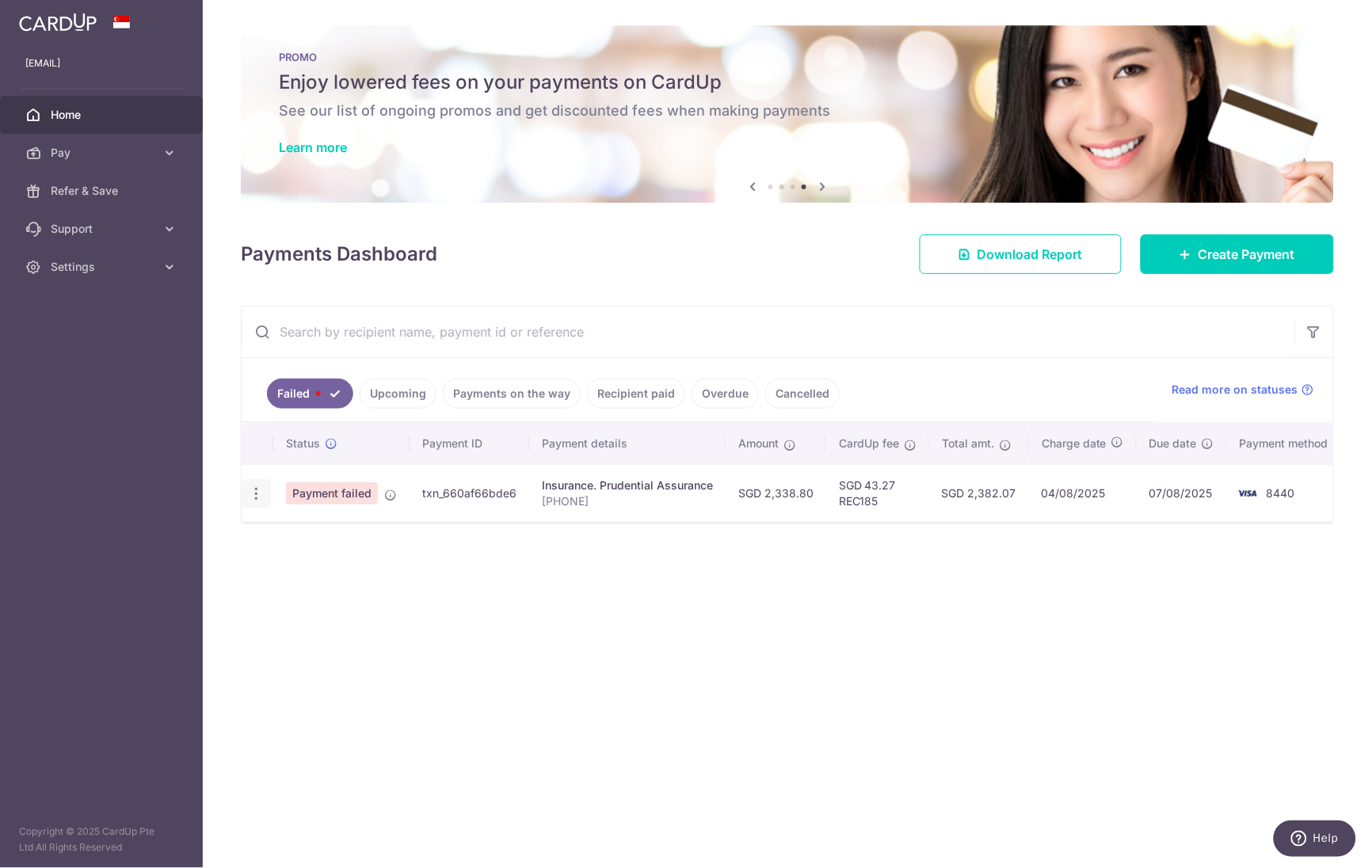 click at bounding box center [256, 493] 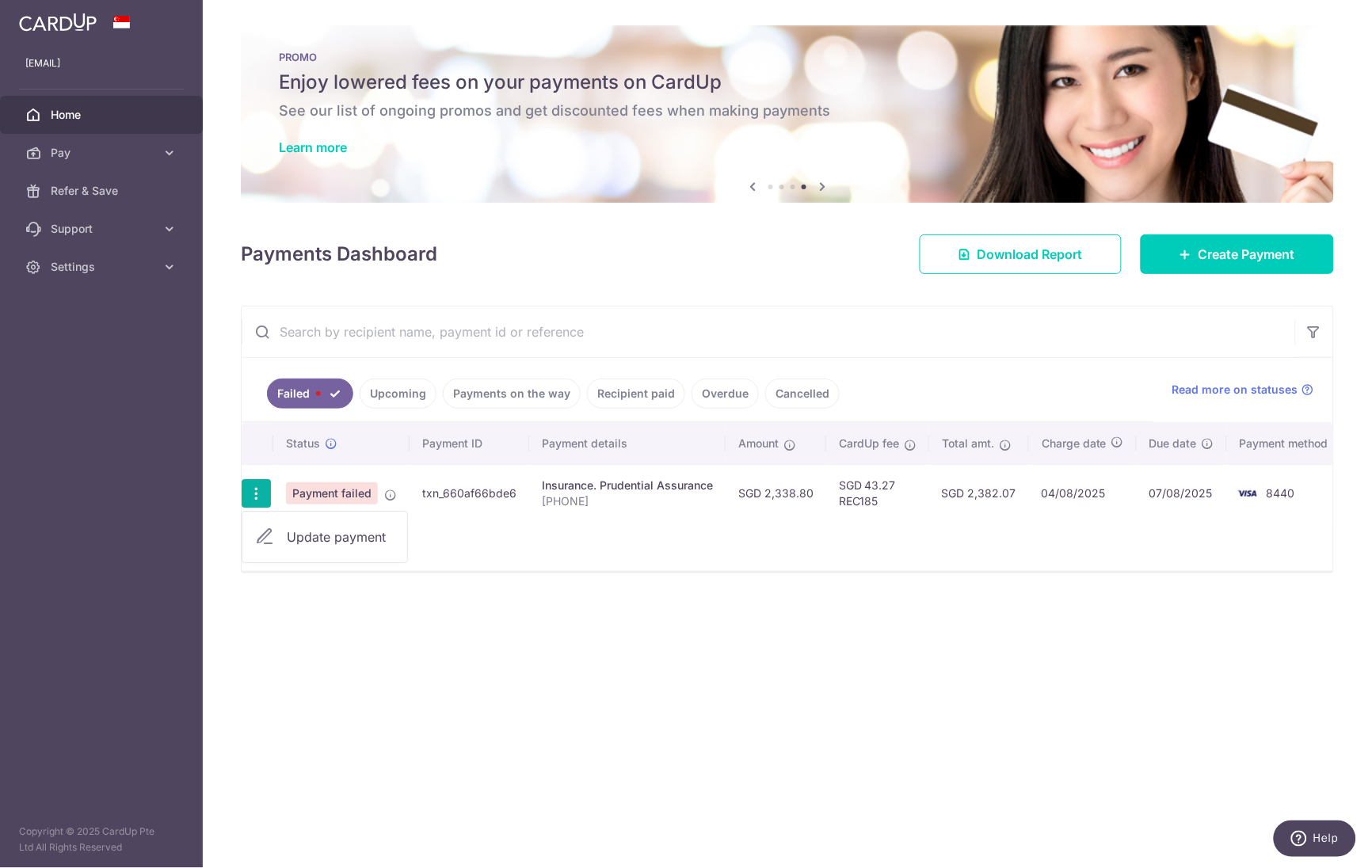 click on "Update payment" at bounding box center (341, 537) 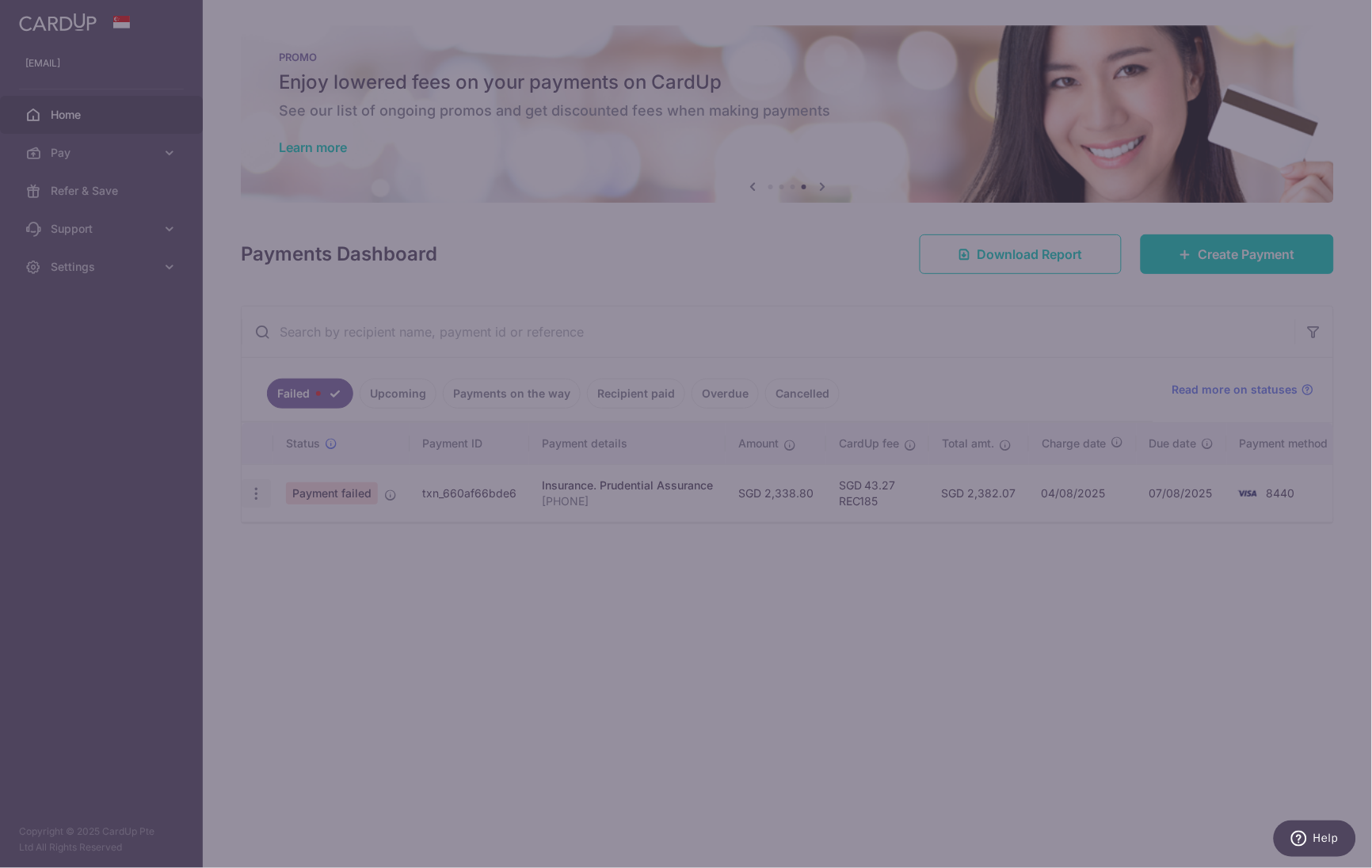 type on "REC185" 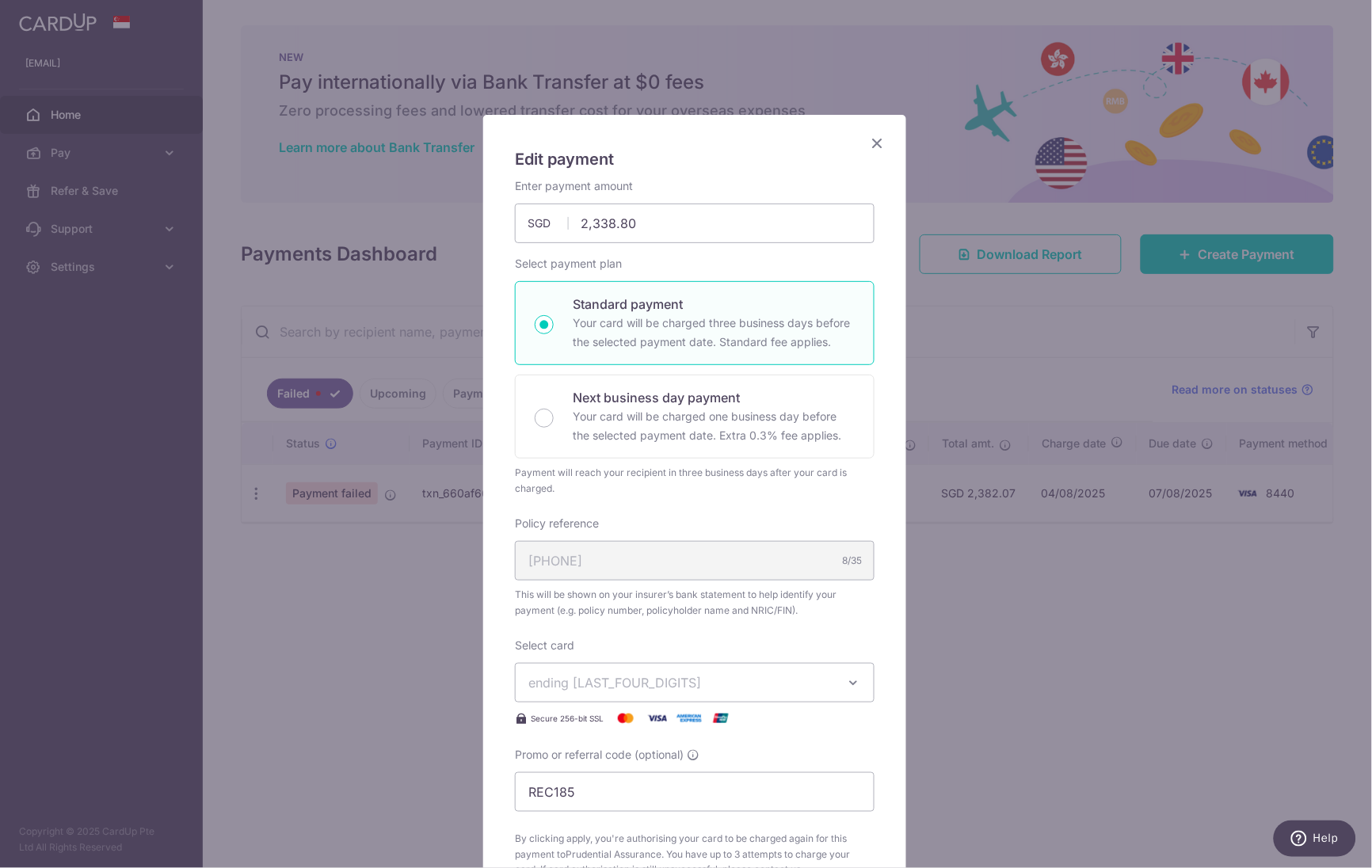 scroll, scrollTop: 238, scrollLeft: 0, axis: vertical 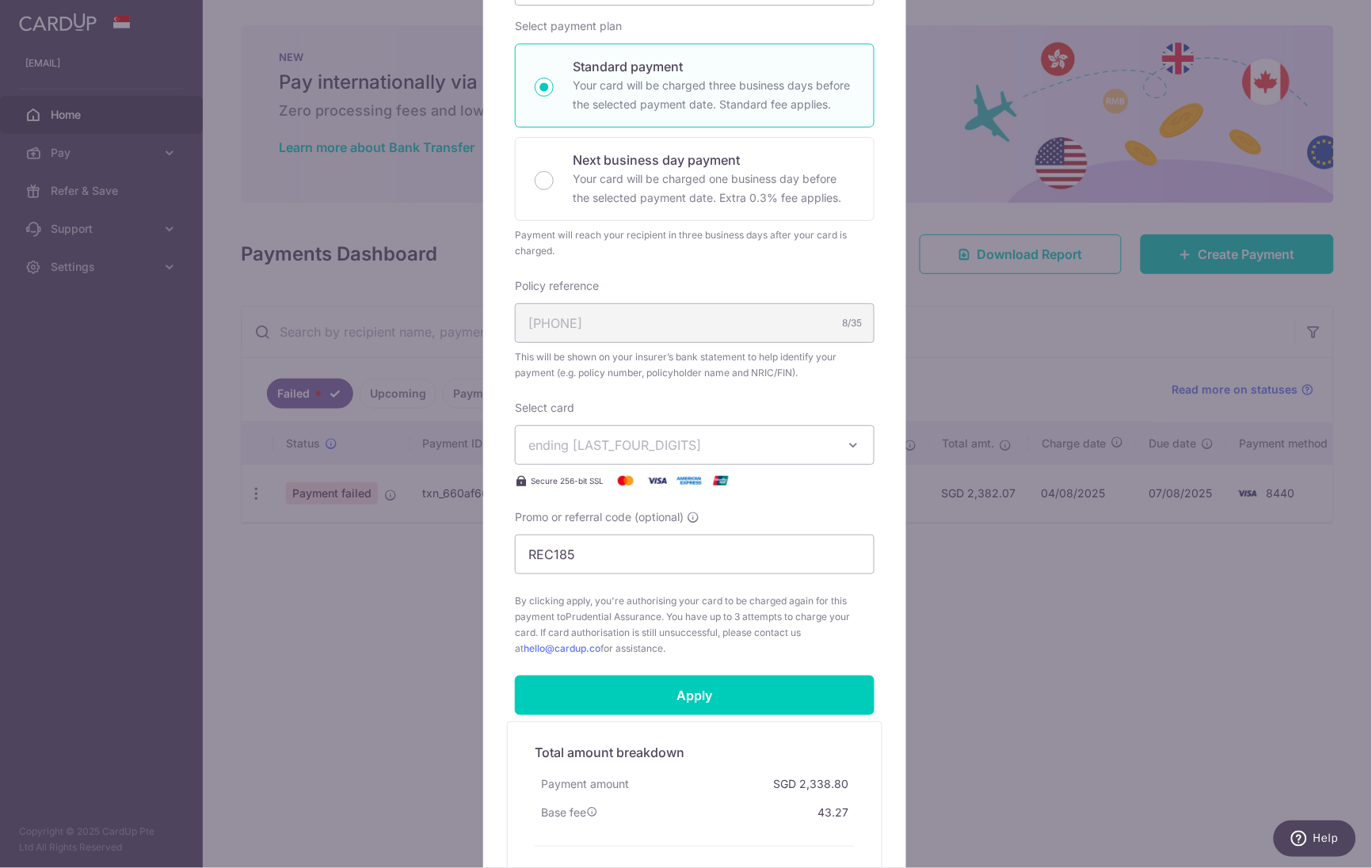 click on "ending 8440" at bounding box center (695, 445) 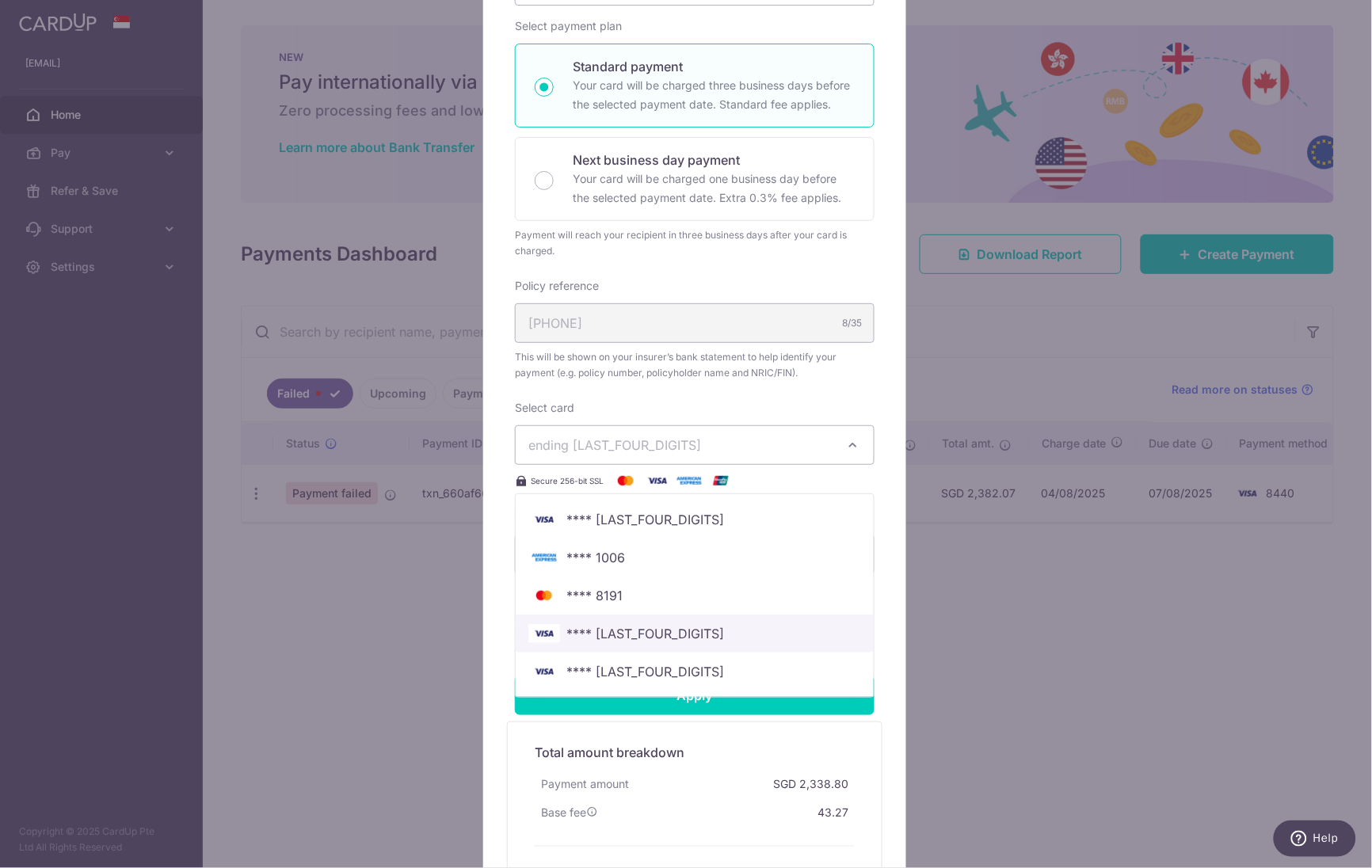 click on "**** [LAST_FOUR]" at bounding box center [645, 634] 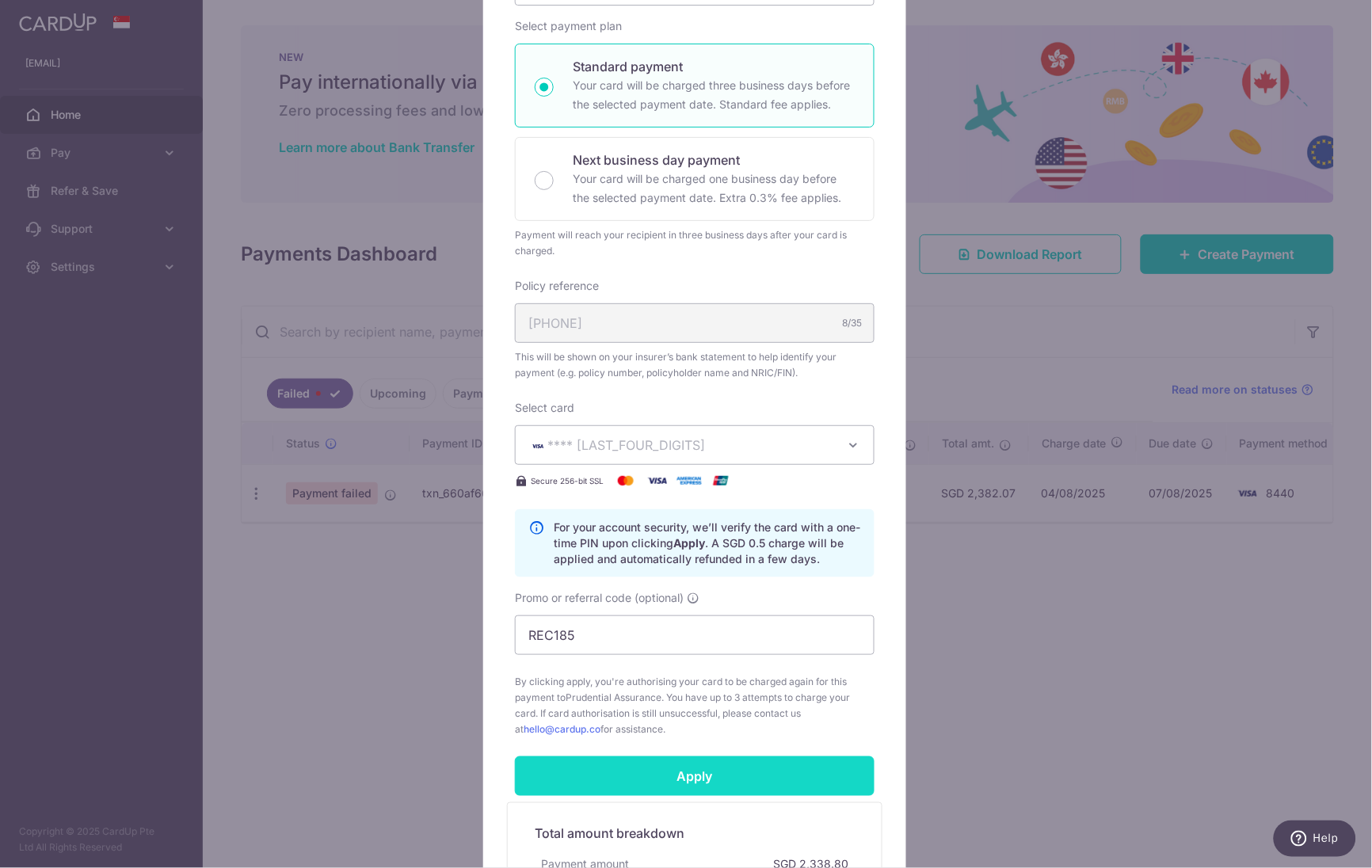 click on "Apply" at bounding box center (695, 776) 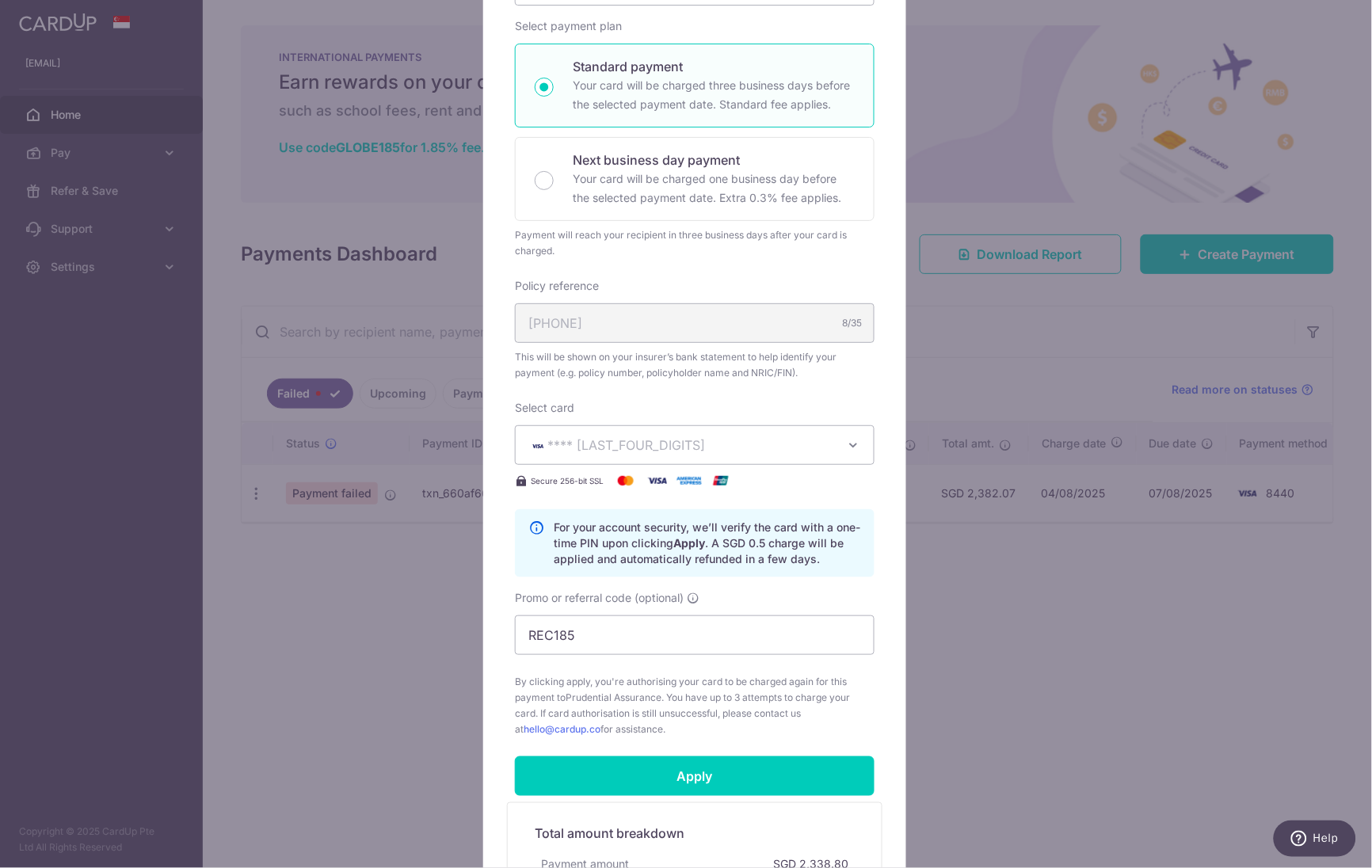 scroll, scrollTop: 0, scrollLeft: 0, axis: both 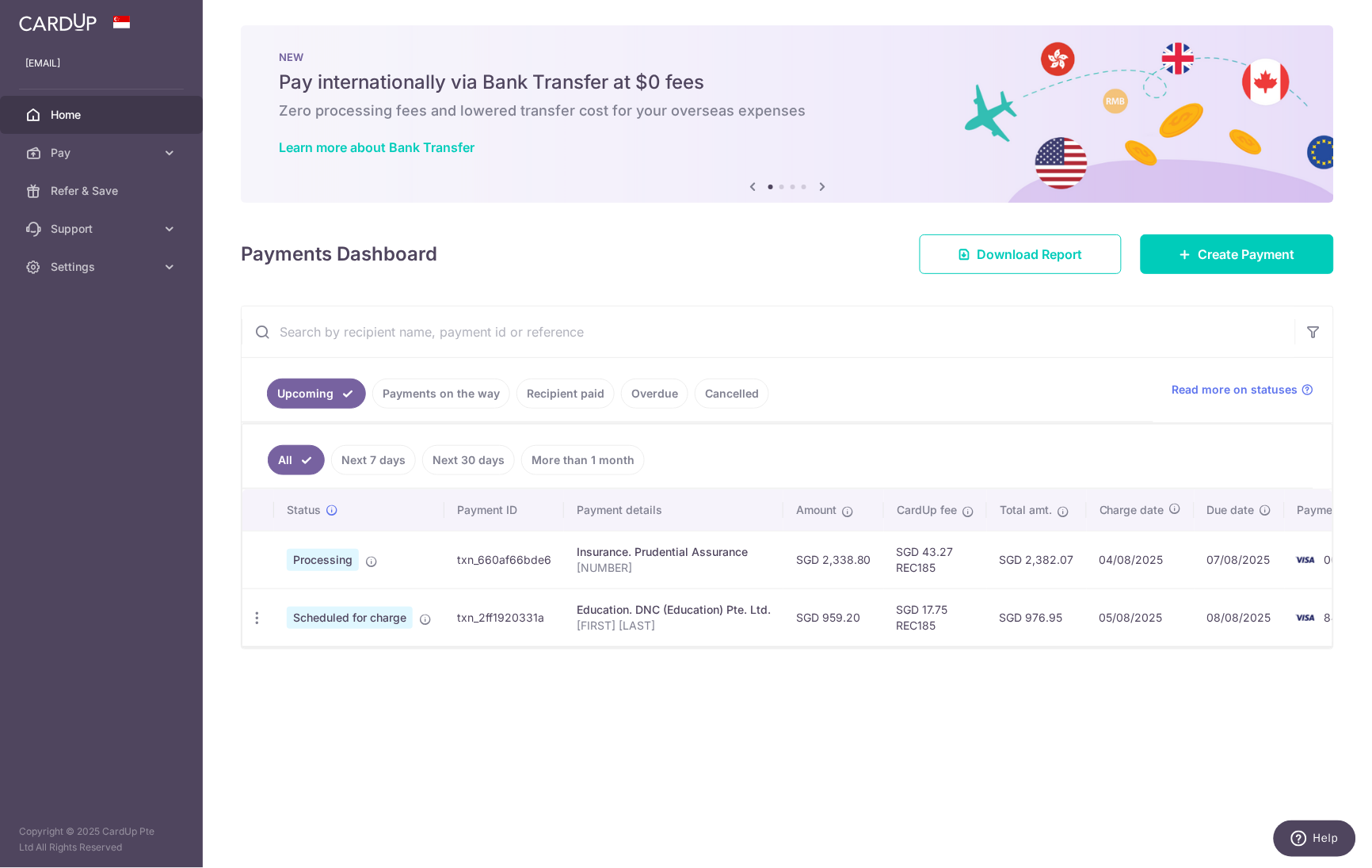 click on "Payments on the way" at bounding box center [441, 394] 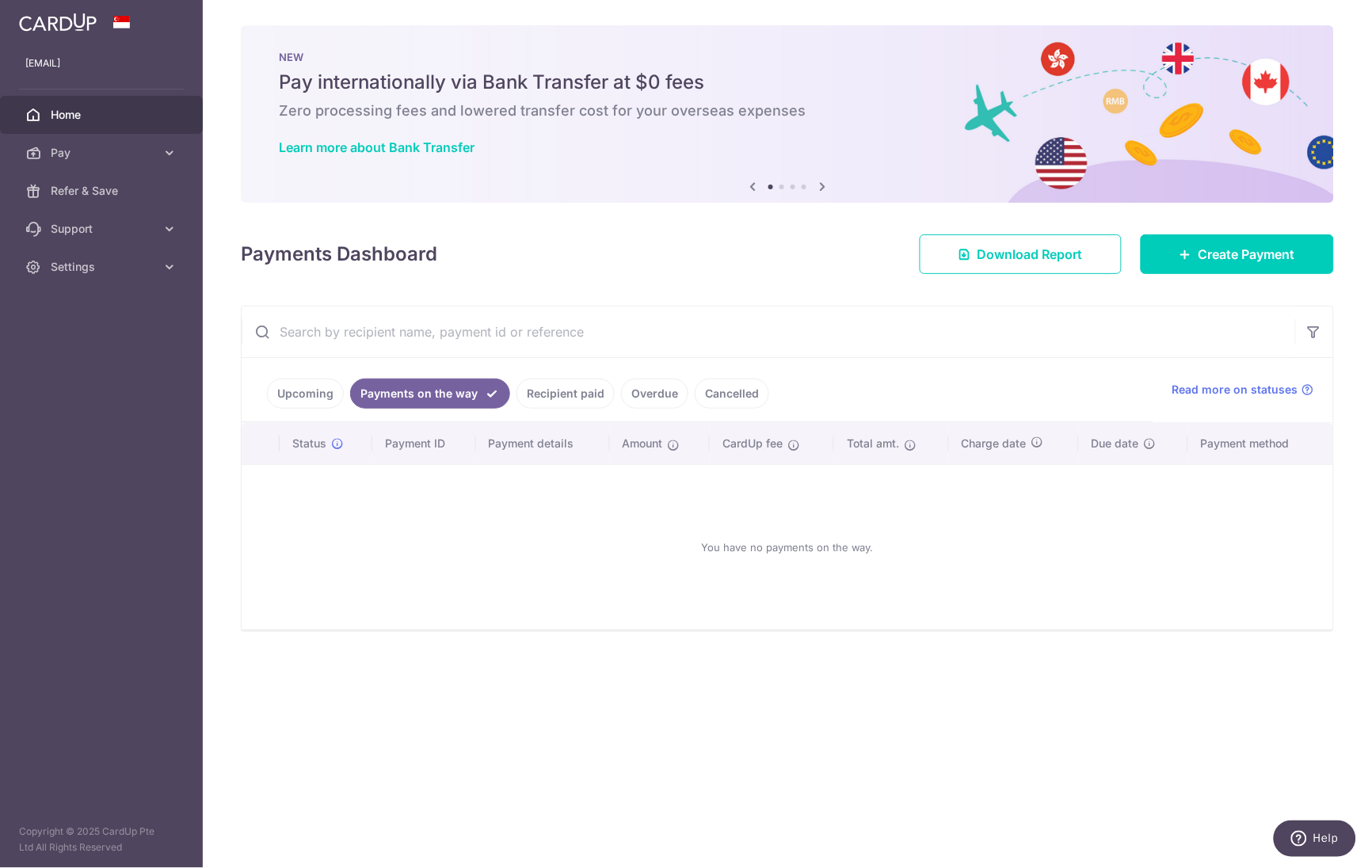 click on "Upcoming" at bounding box center [305, 394] 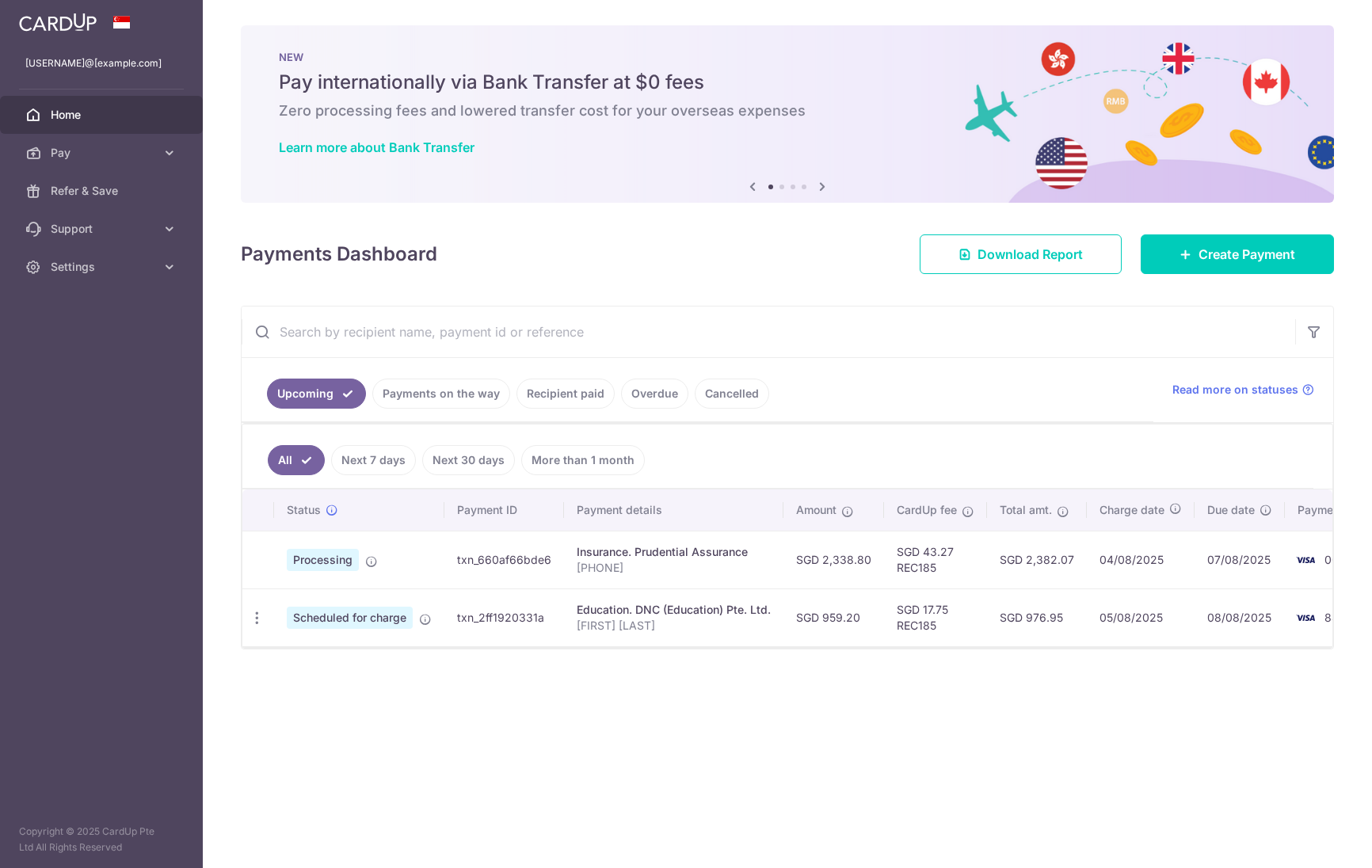 scroll, scrollTop: 0, scrollLeft: 0, axis: both 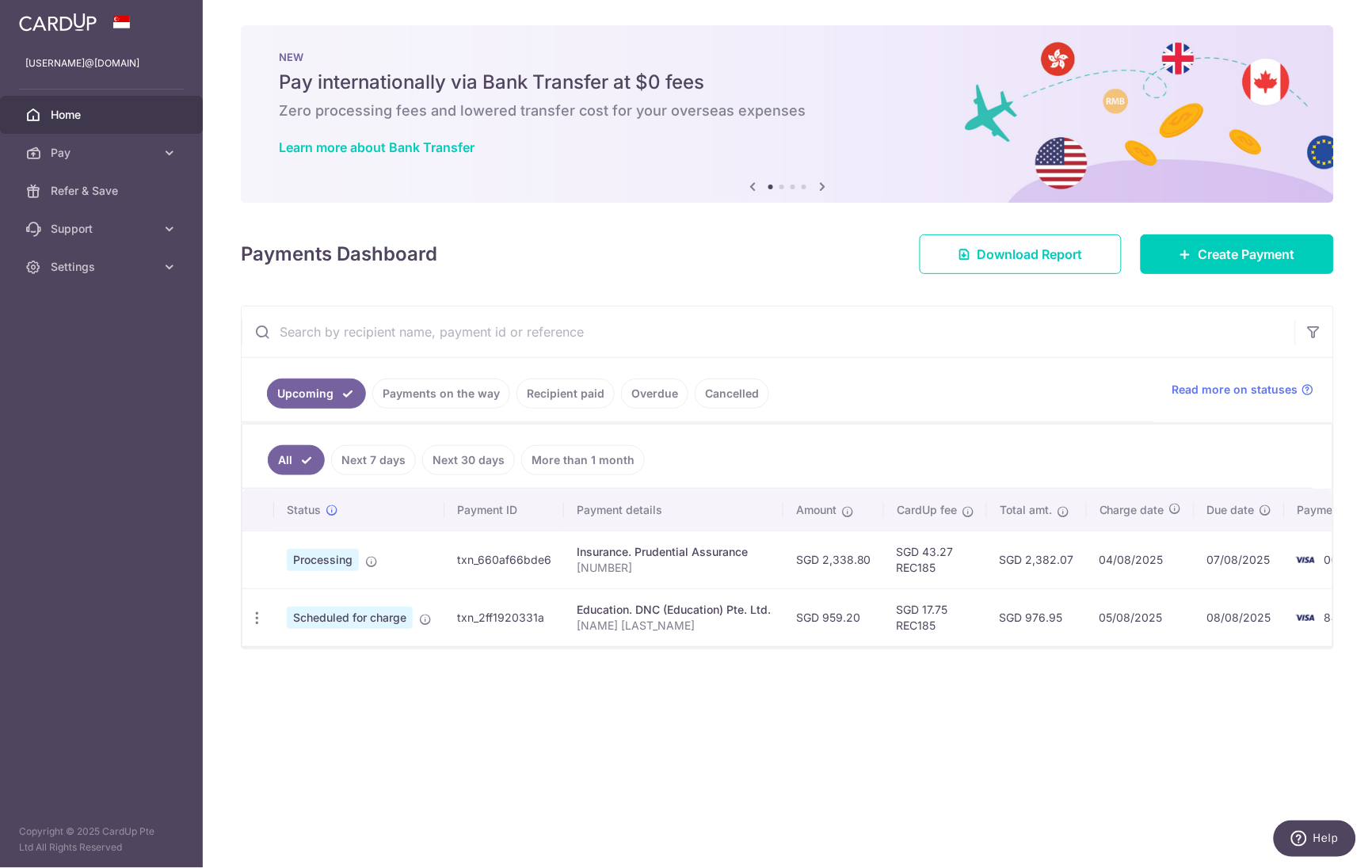 click on "×
Pause Schedule
Pause all future payments in this series
Pause just this one payment
By clicking below, you confirm you are pausing this payment to   on  . Payments can be unpaused at anytime prior to payment taken date.
Confirm
Cancel Schedule
Cancel all future payments in this series
Cancel just this one payment
Confirm
Approve Payment
Recipient Bank Details" at bounding box center (787, 434) 